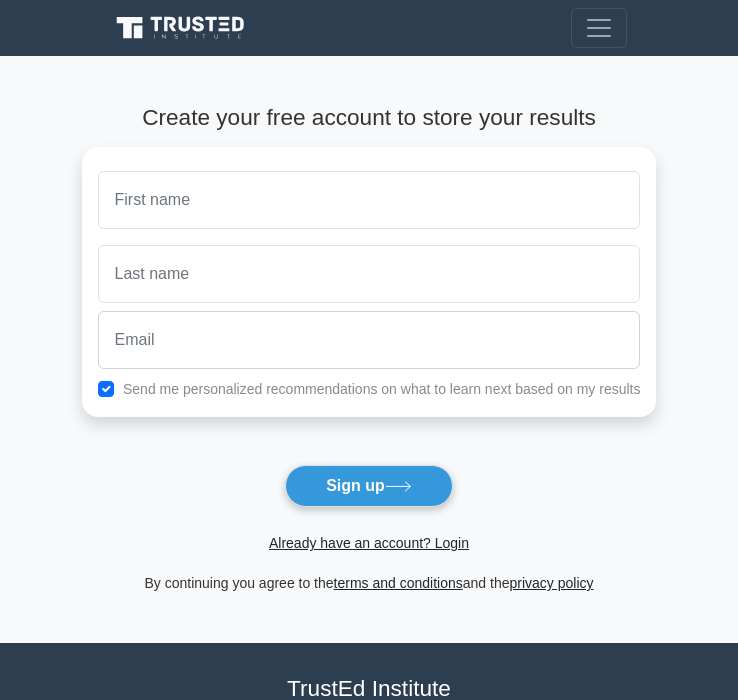 scroll, scrollTop: 0, scrollLeft: 0, axis: both 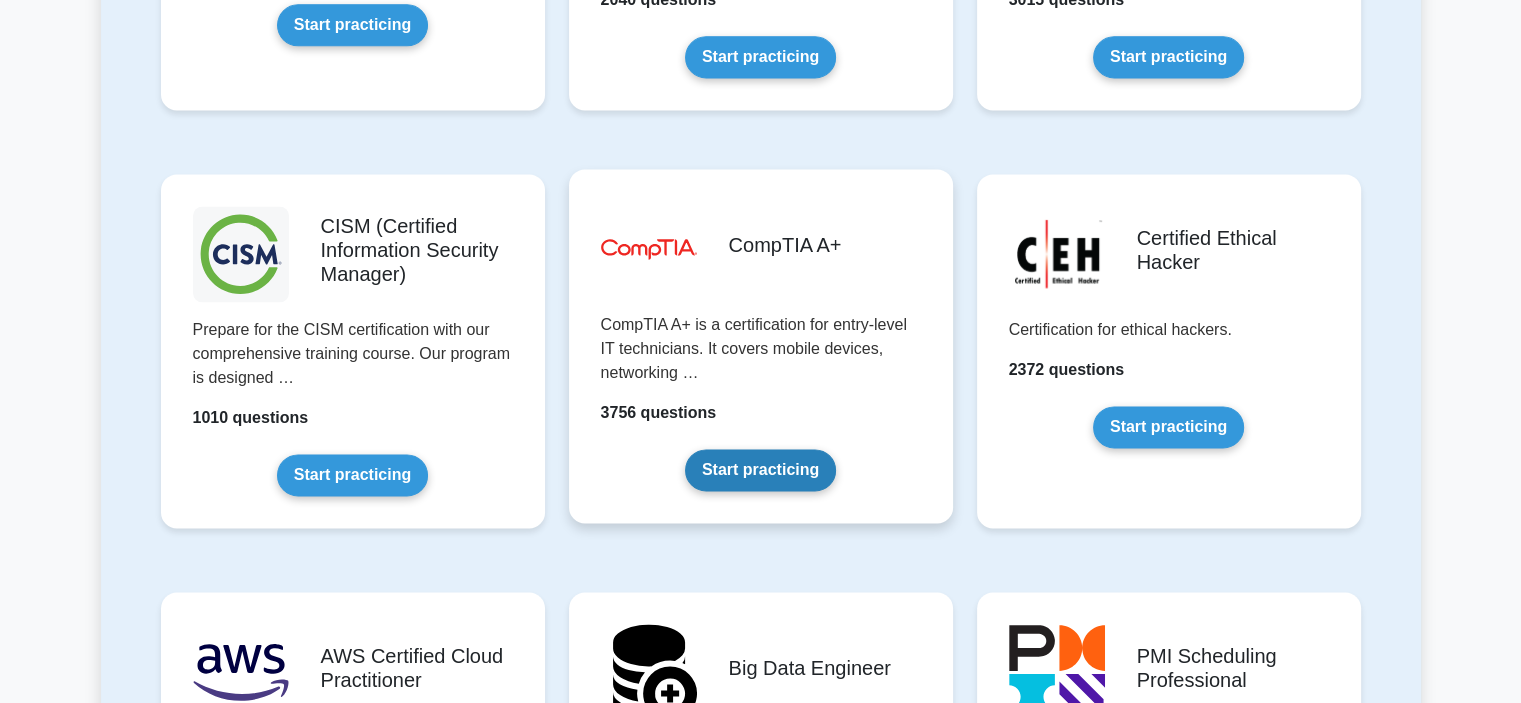 click on "Start practicing" at bounding box center (760, 470) 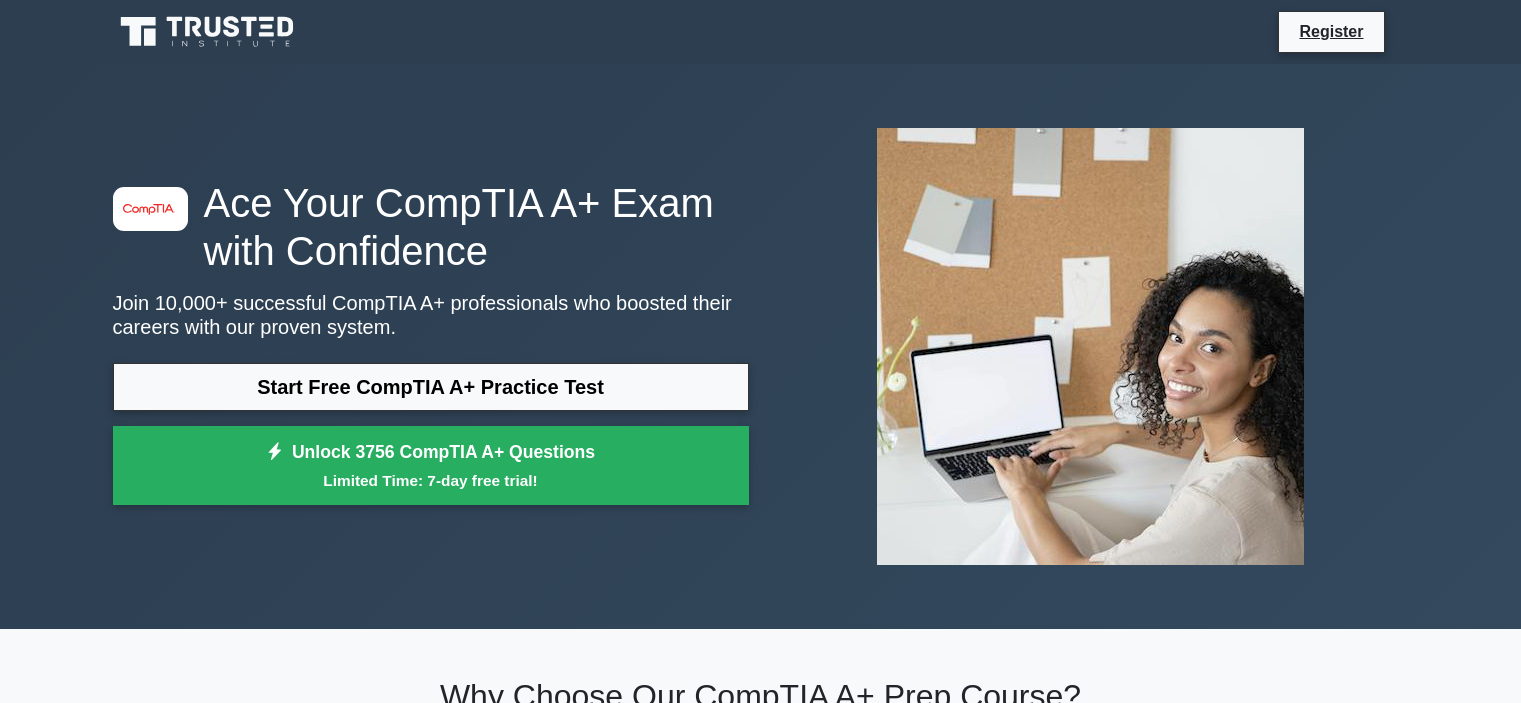 scroll, scrollTop: 0, scrollLeft: 0, axis: both 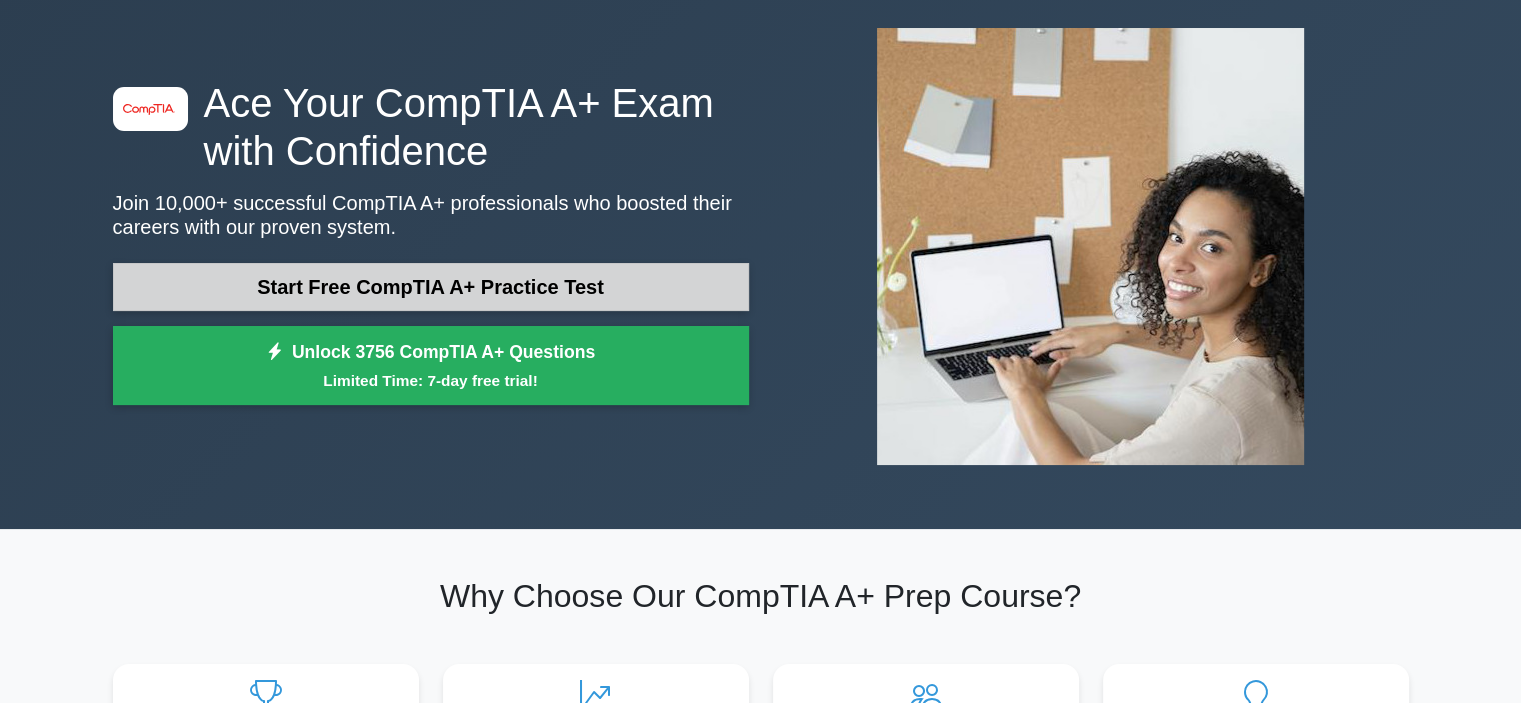 click on "Start Free CompTIA A+ Practice Test" at bounding box center [431, 287] 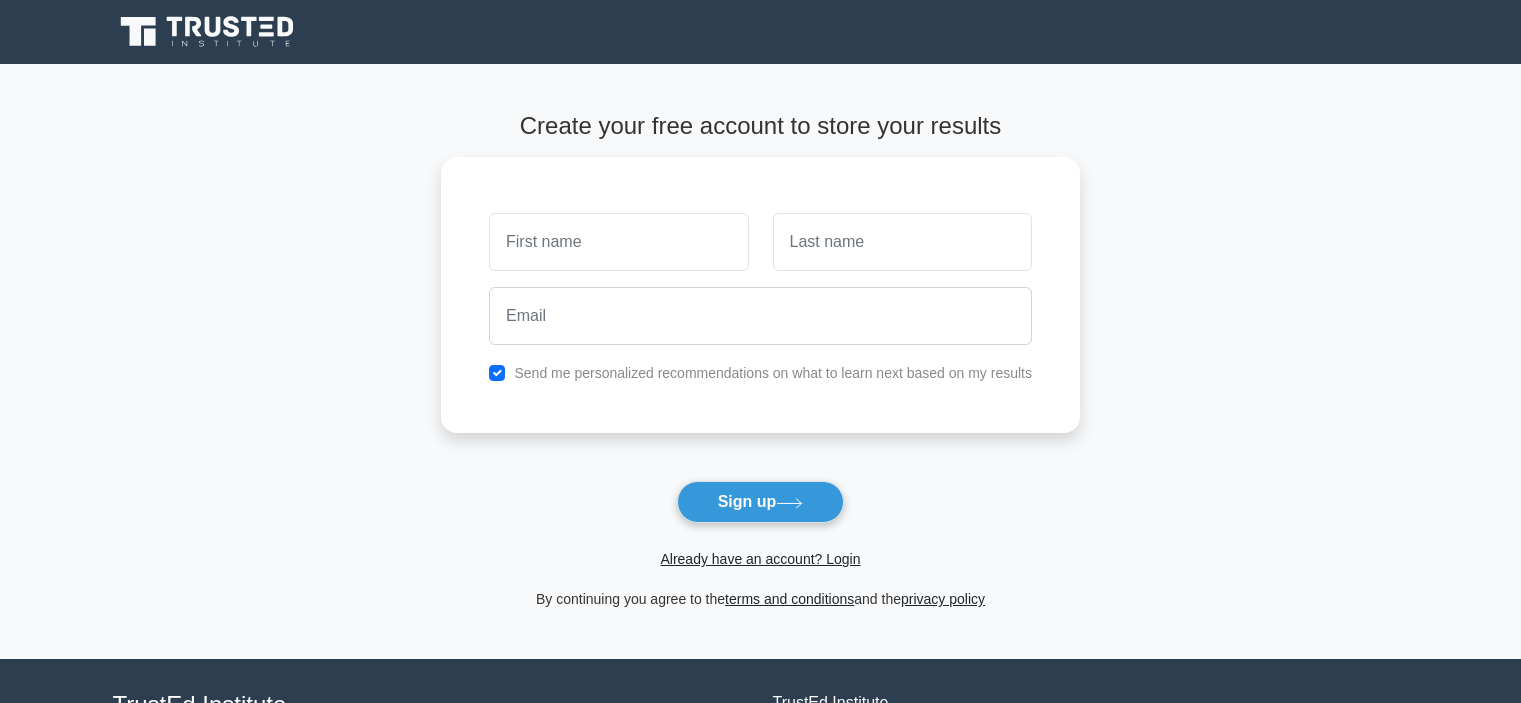 scroll, scrollTop: 0, scrollLeft: 0, axis: both 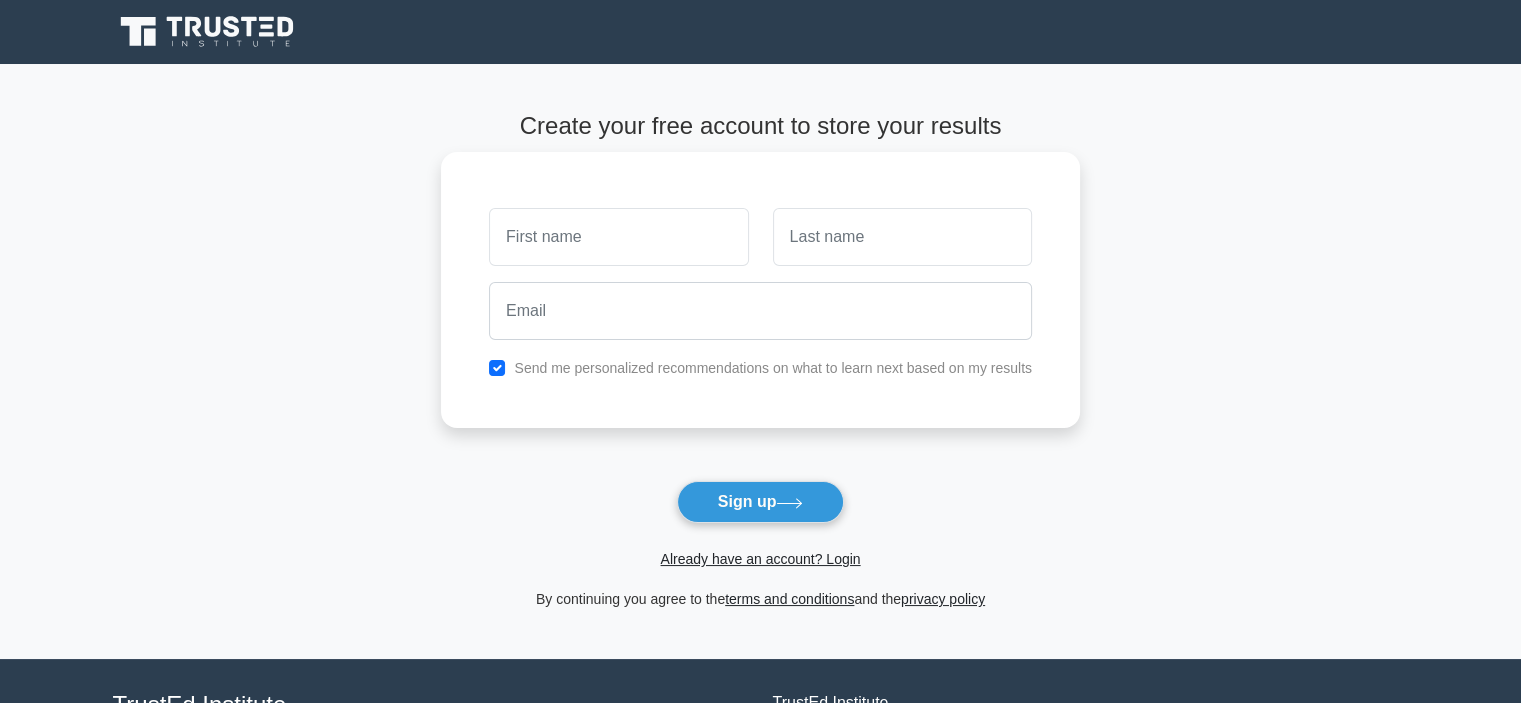 click at bounding box center (618, 237) 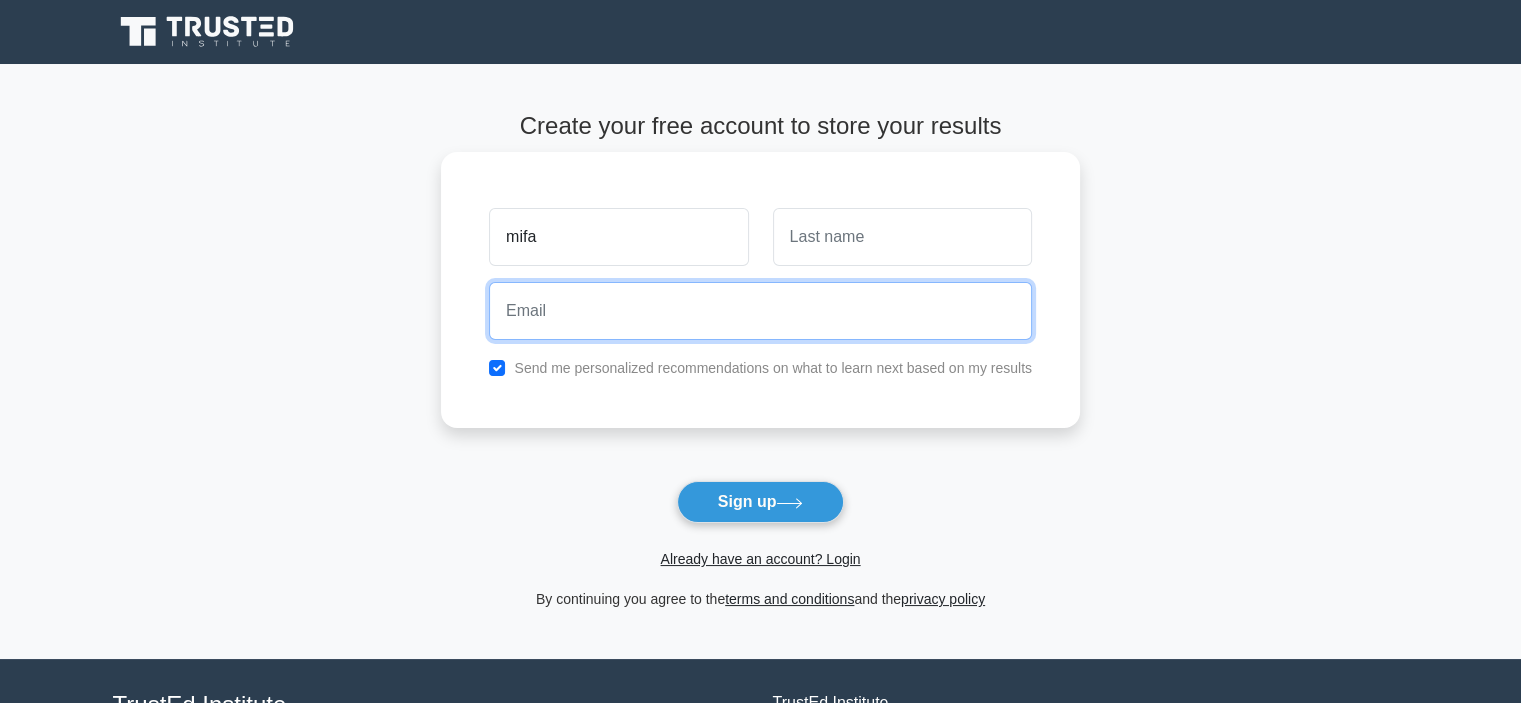 click at bounding box center (760, 311) 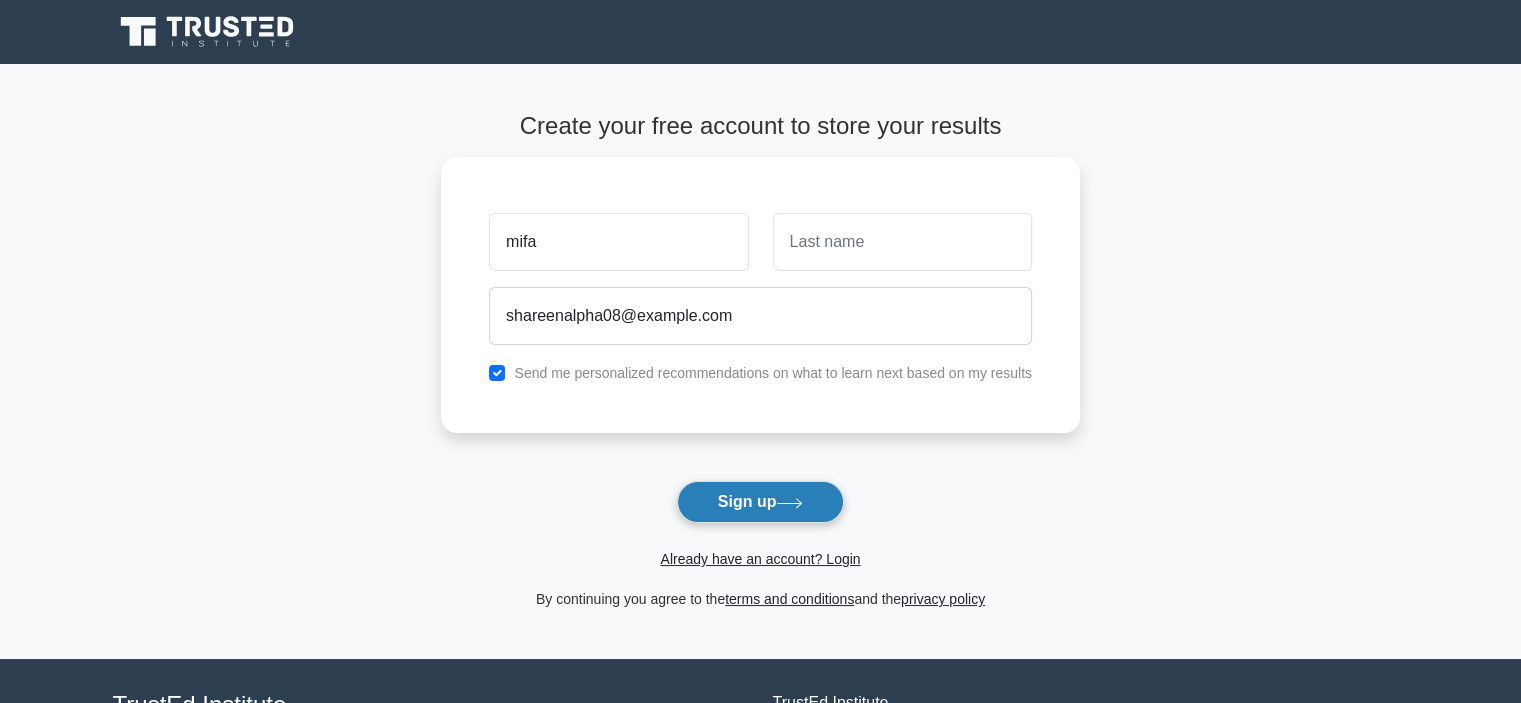 click on "Sign up" at bounding box center (761, 502) 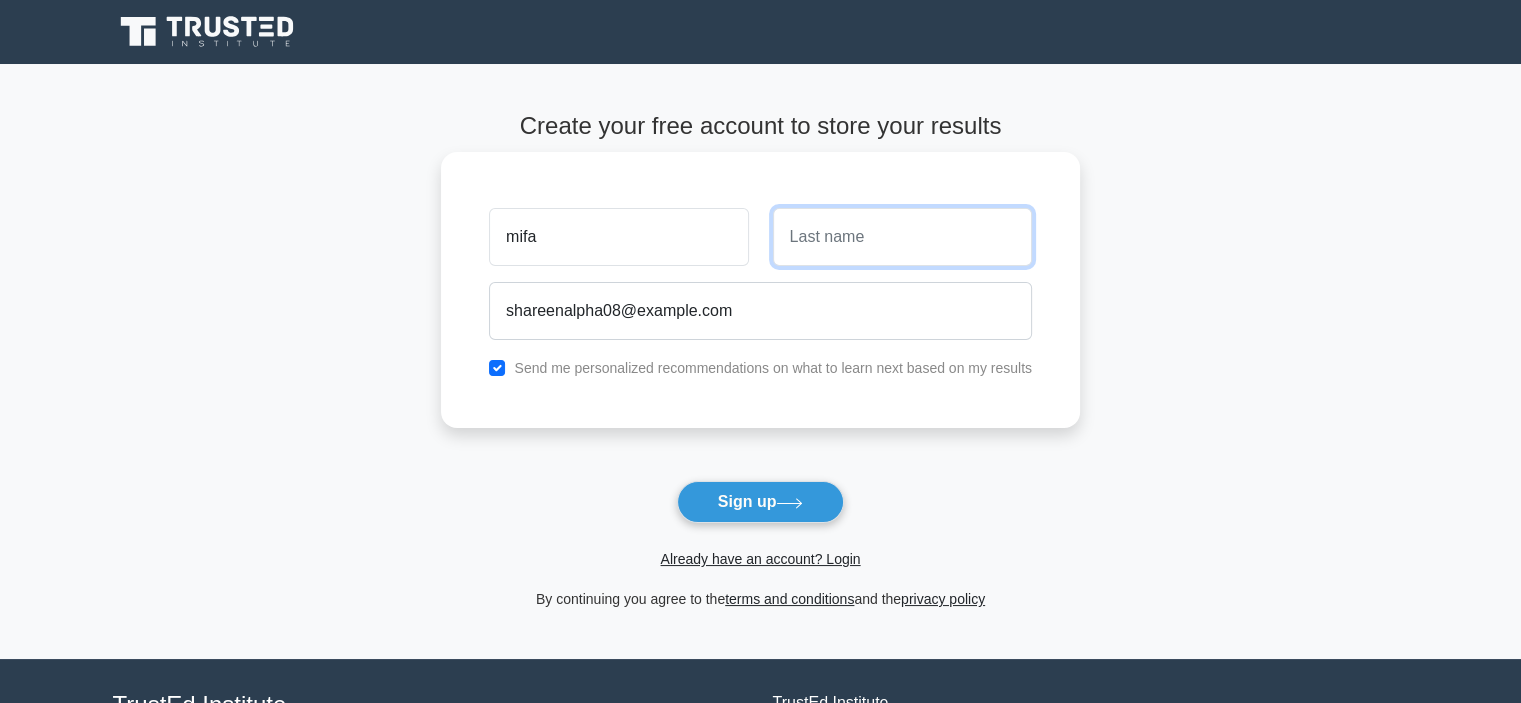click at bounding box center (902, 237) 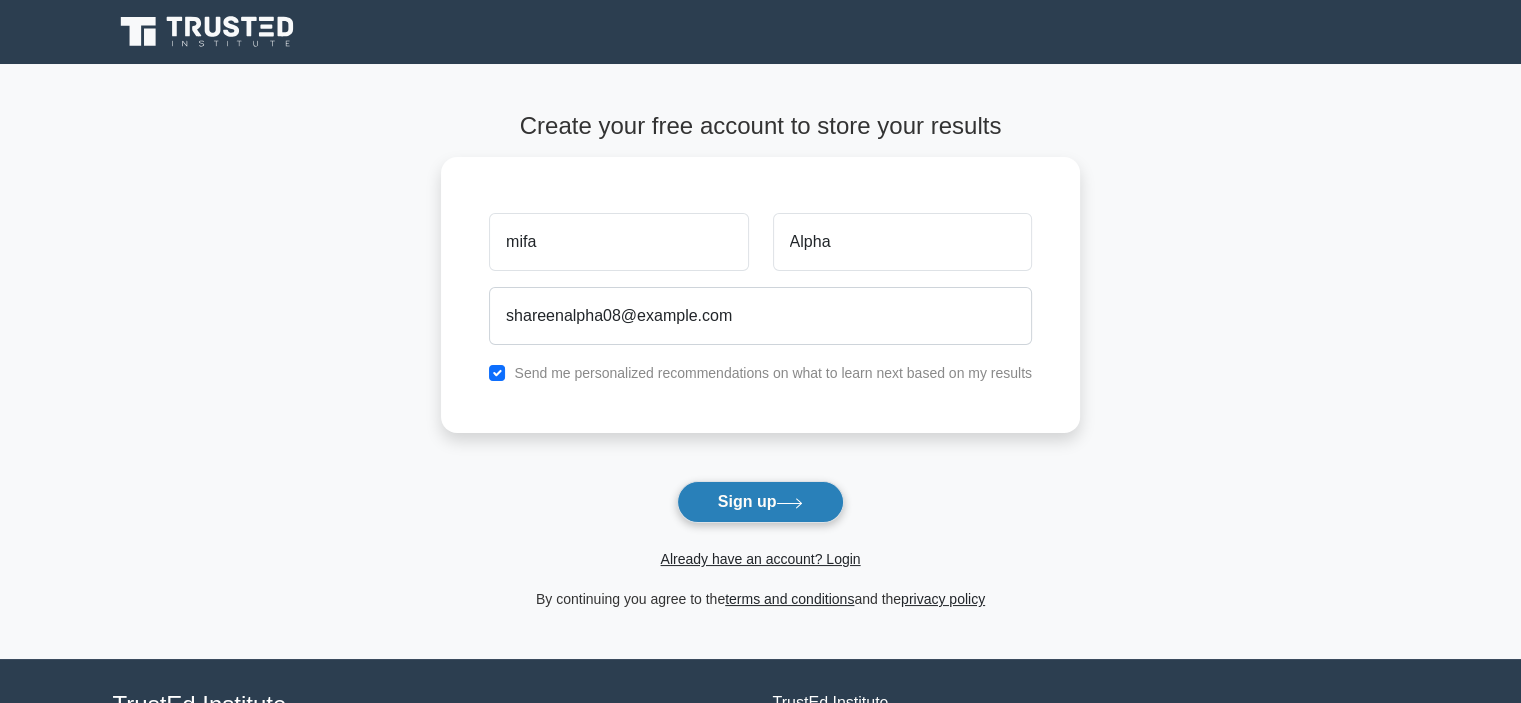 click 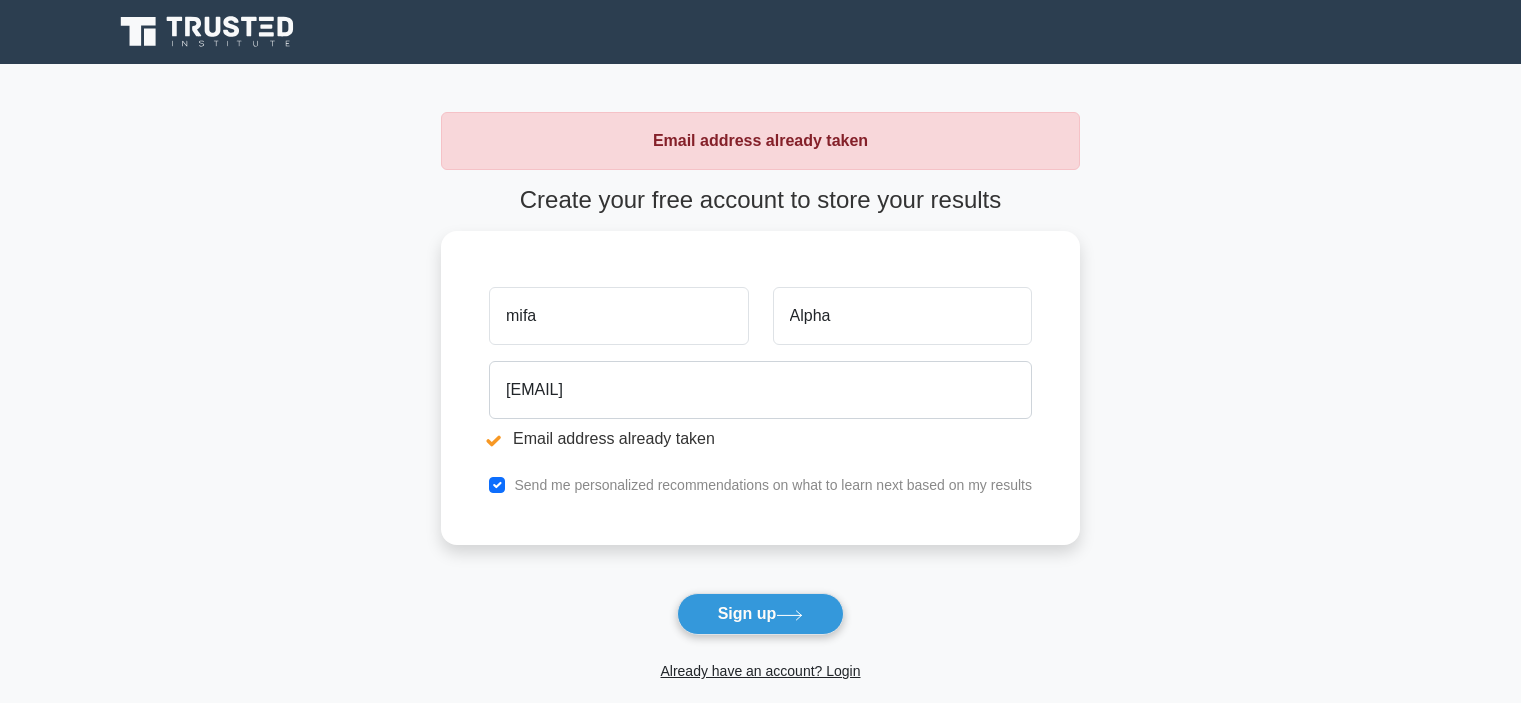 scroll, scrollTop: 0, scrollLeft: 0, axis: both 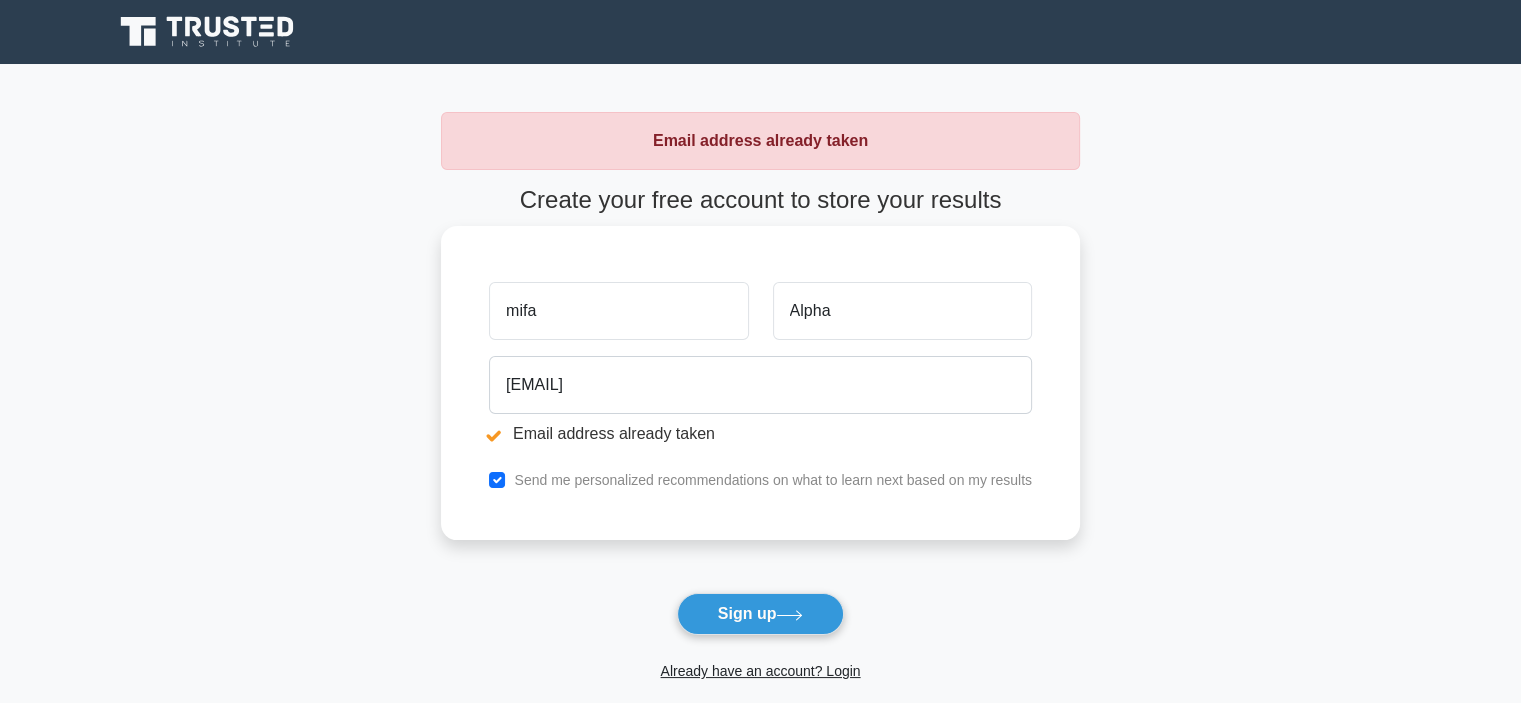click on "mifa" at bounding box center (618, 311) 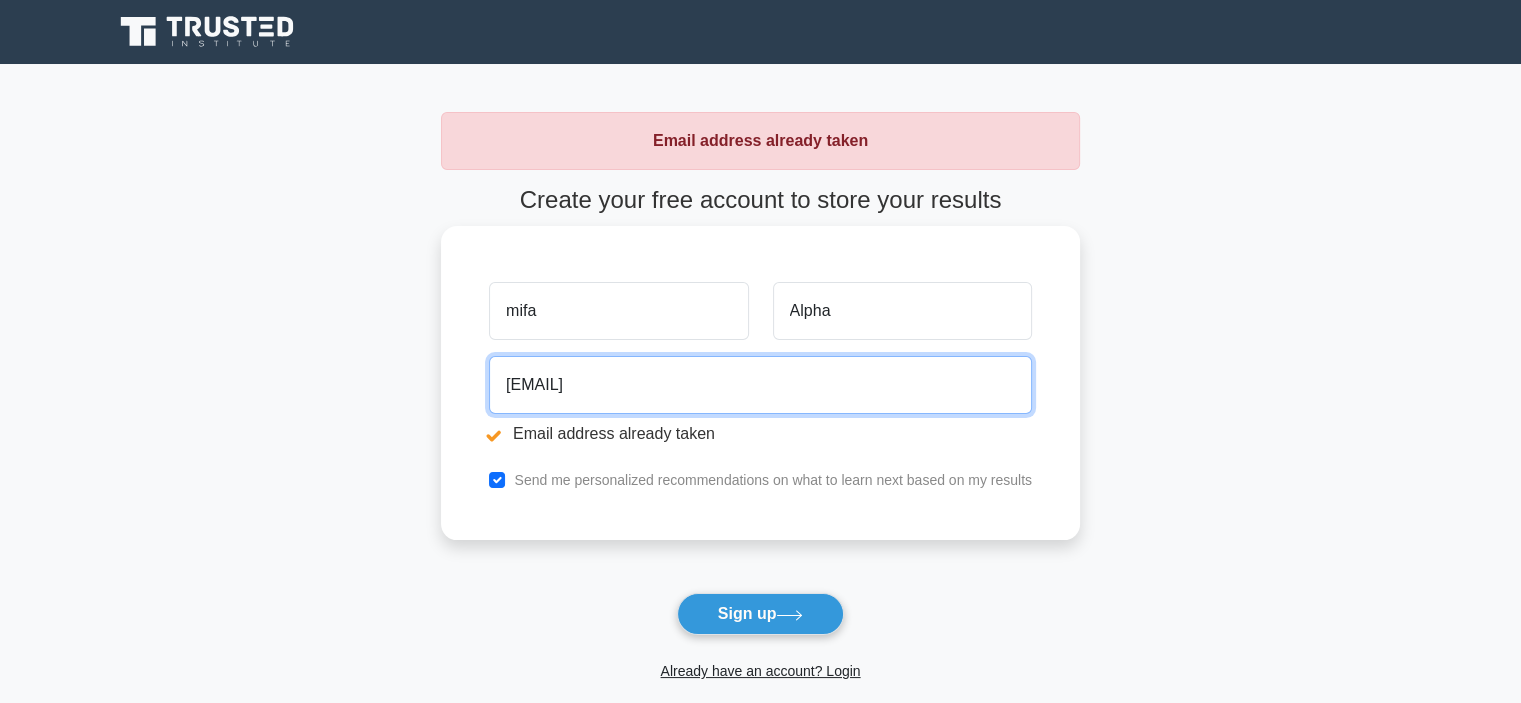 click on "shareenalpha08@gmail.com" at bounding box center [760, 385] 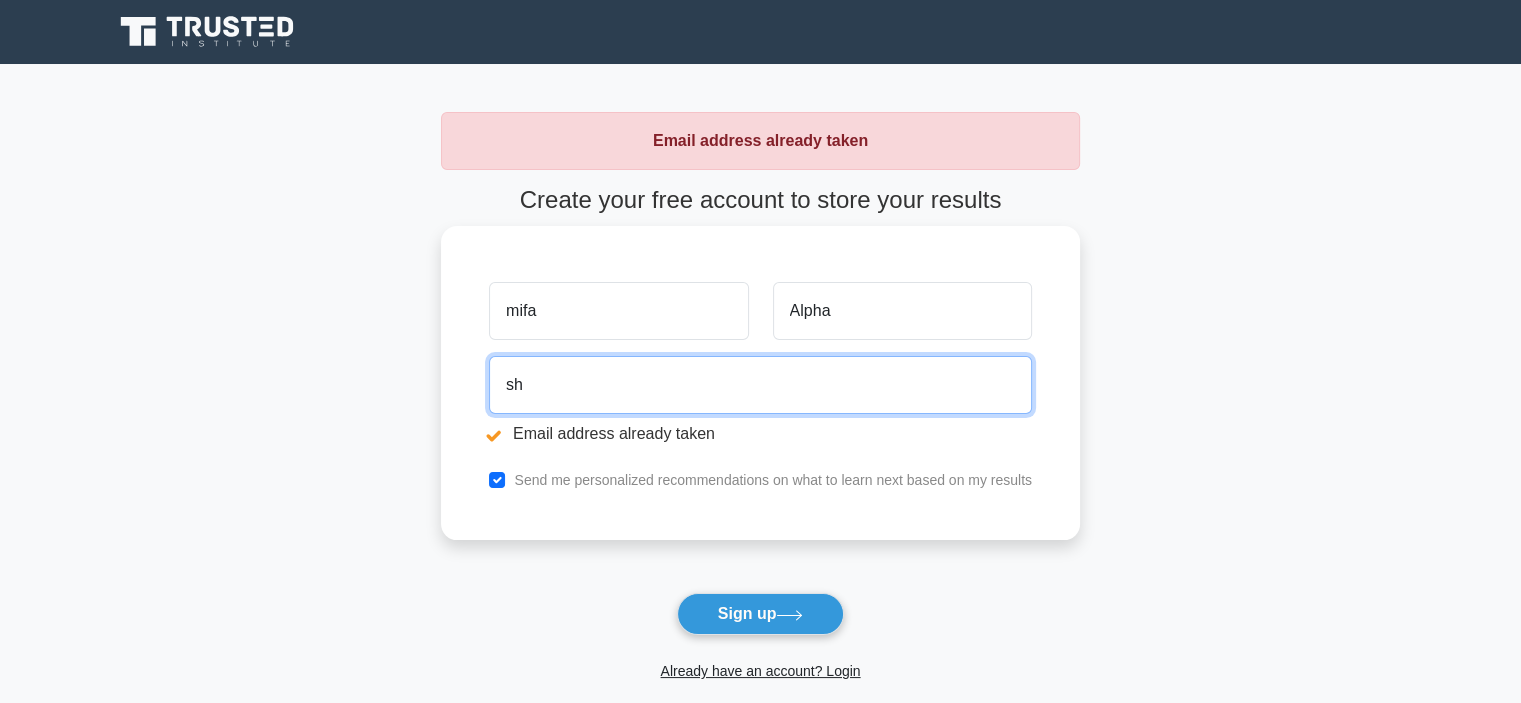 type on "s" 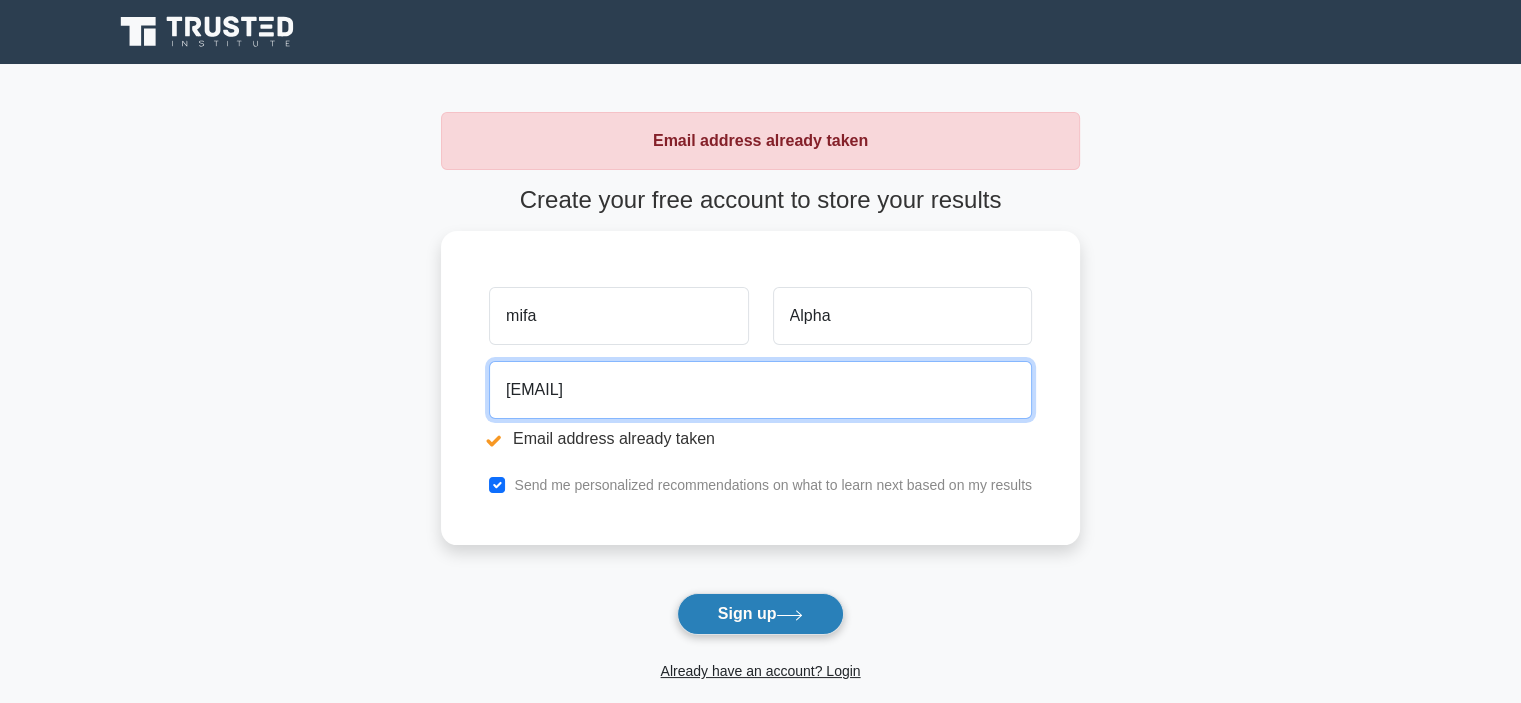 type on "mifakishor97@gmail.com" 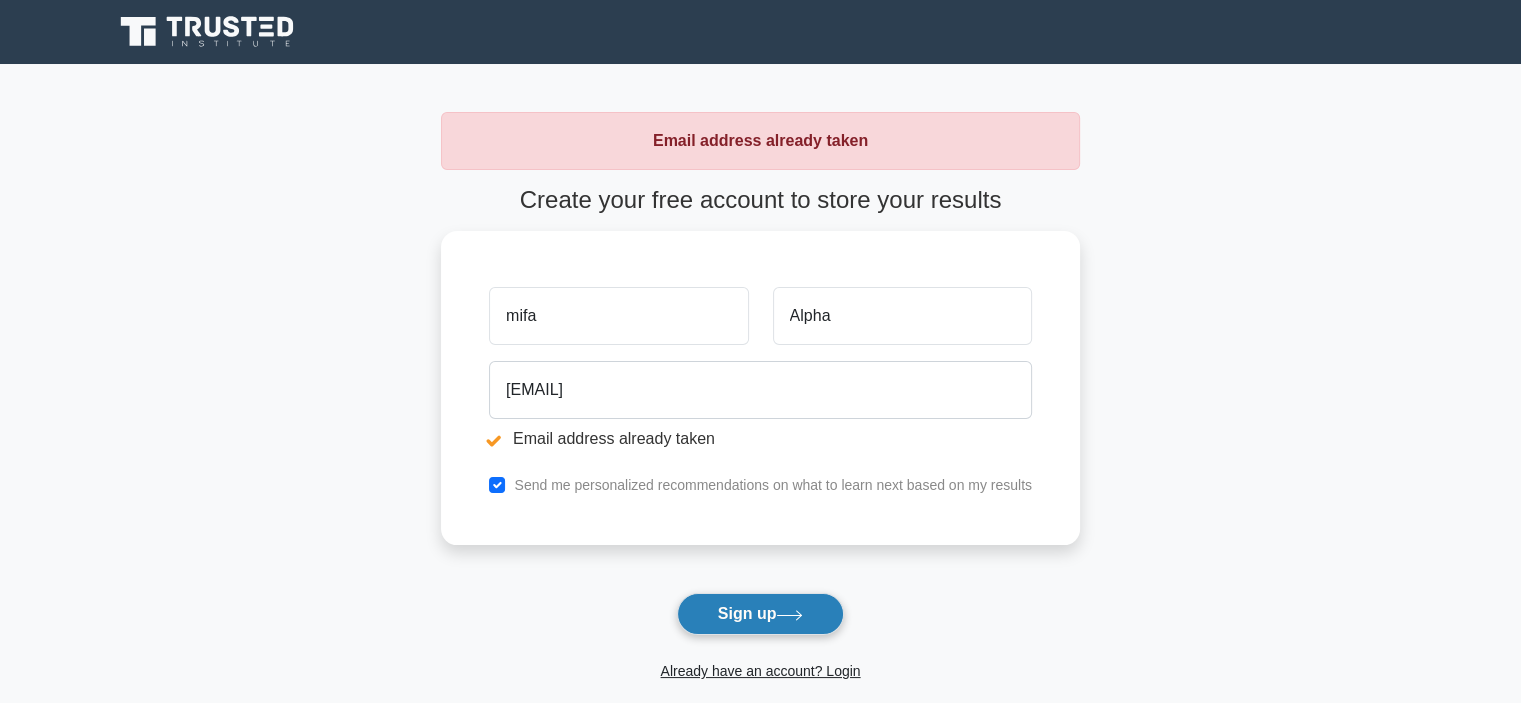 click on "Sign up" at bounding box center [761, 614] 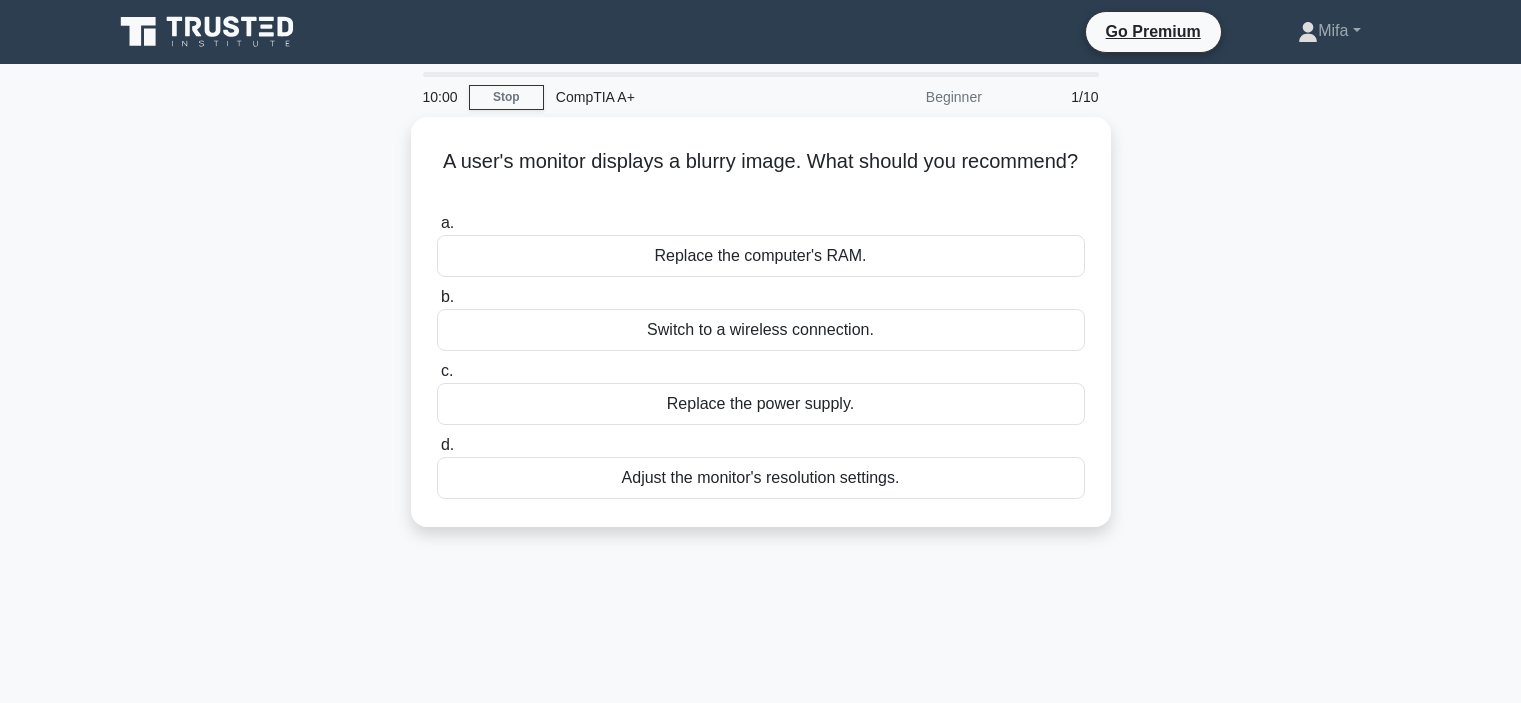scroll, scrollTop: 0, scrollLeft: 0, axis: both 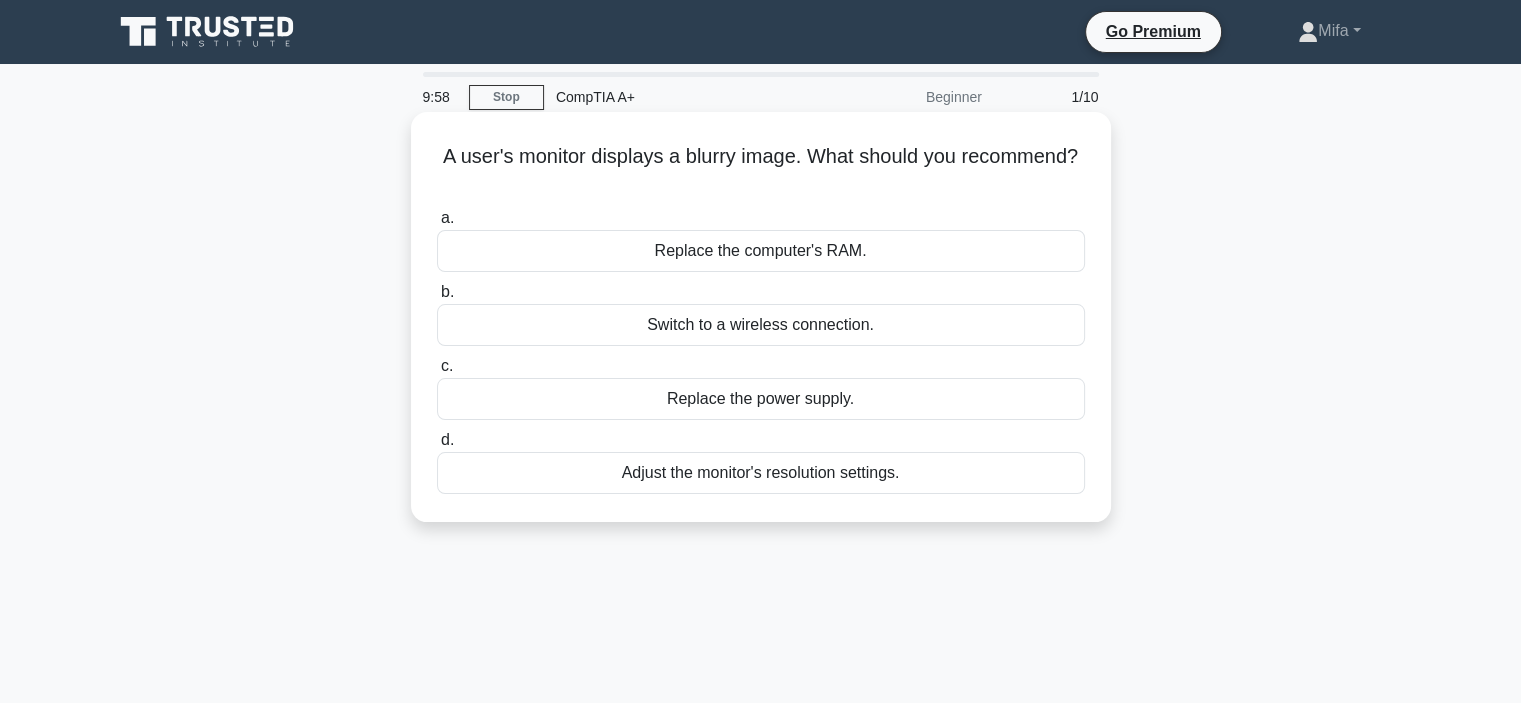 click on "Replace the computer's RAM." at bounding box center (761, 251) 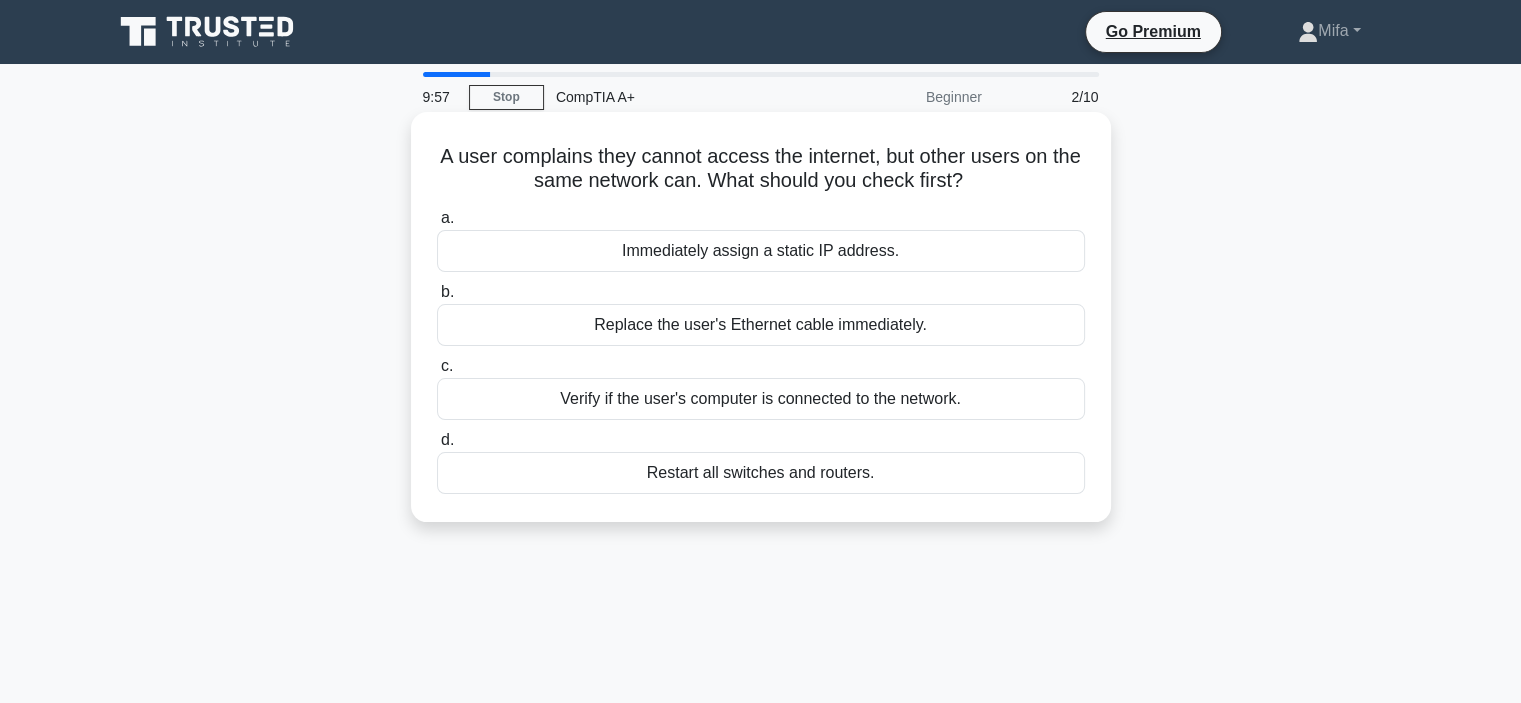 click on "Replace the user's Ethernet cable immediately." at bounding box center [761, 325] 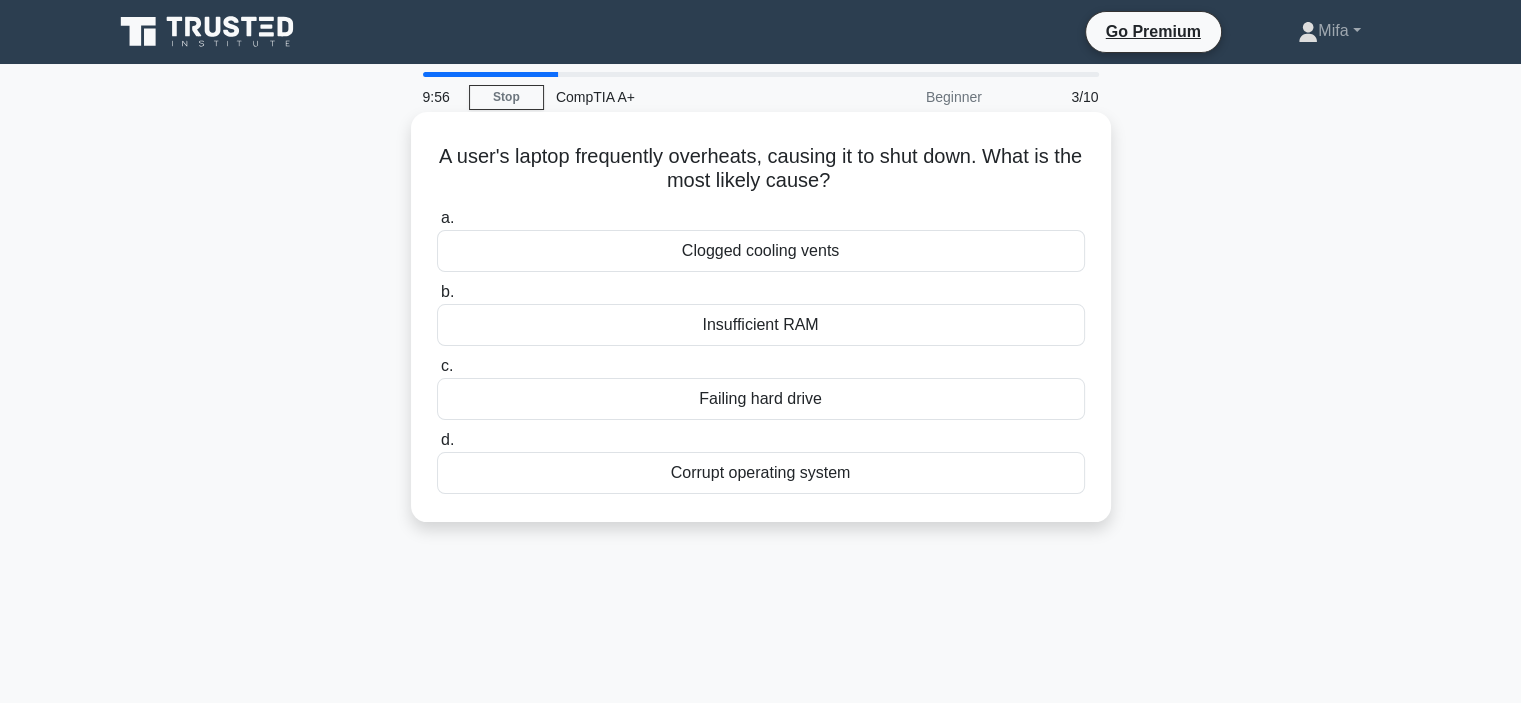 click on "Failing hard drive" at bounding box center [761, 399] 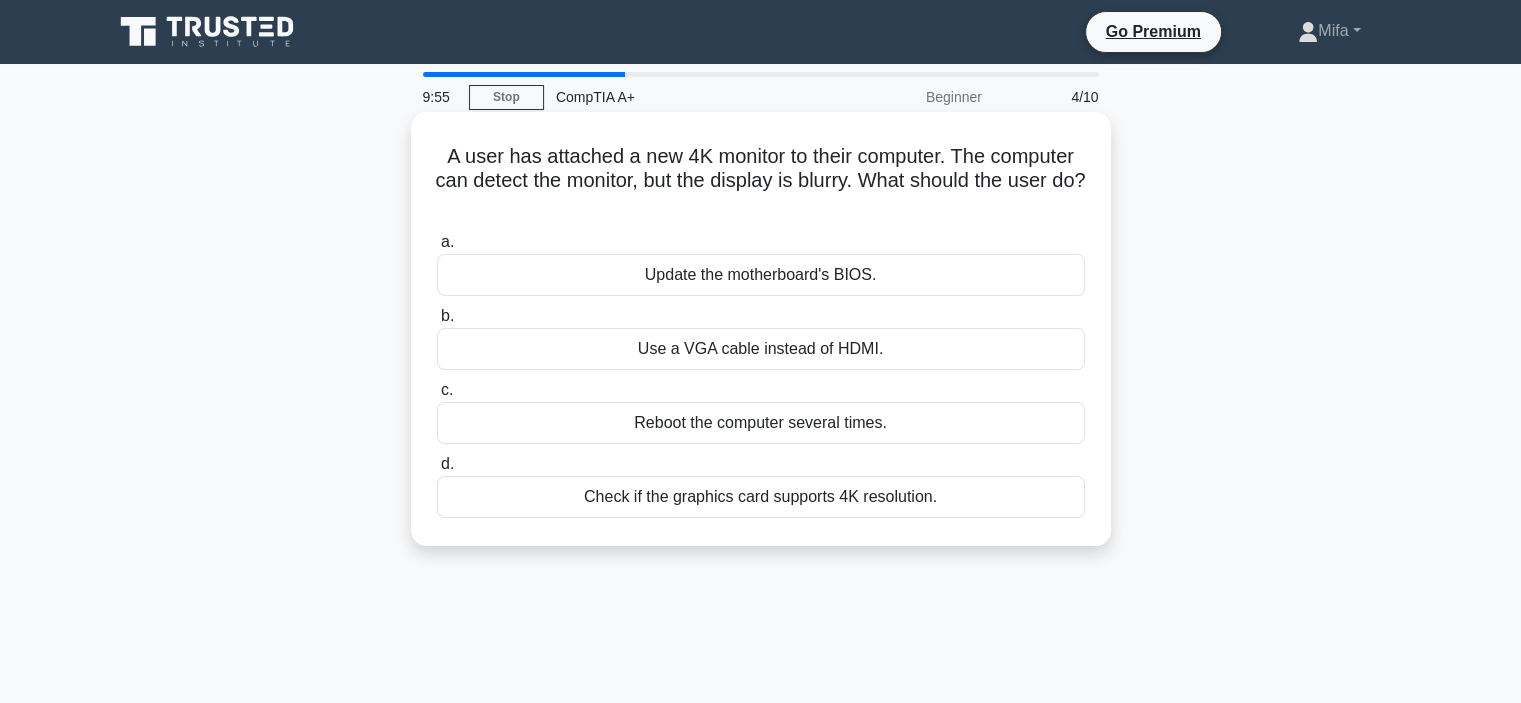 click on "Reboot the computer several times." at bounding box center (761, 423) 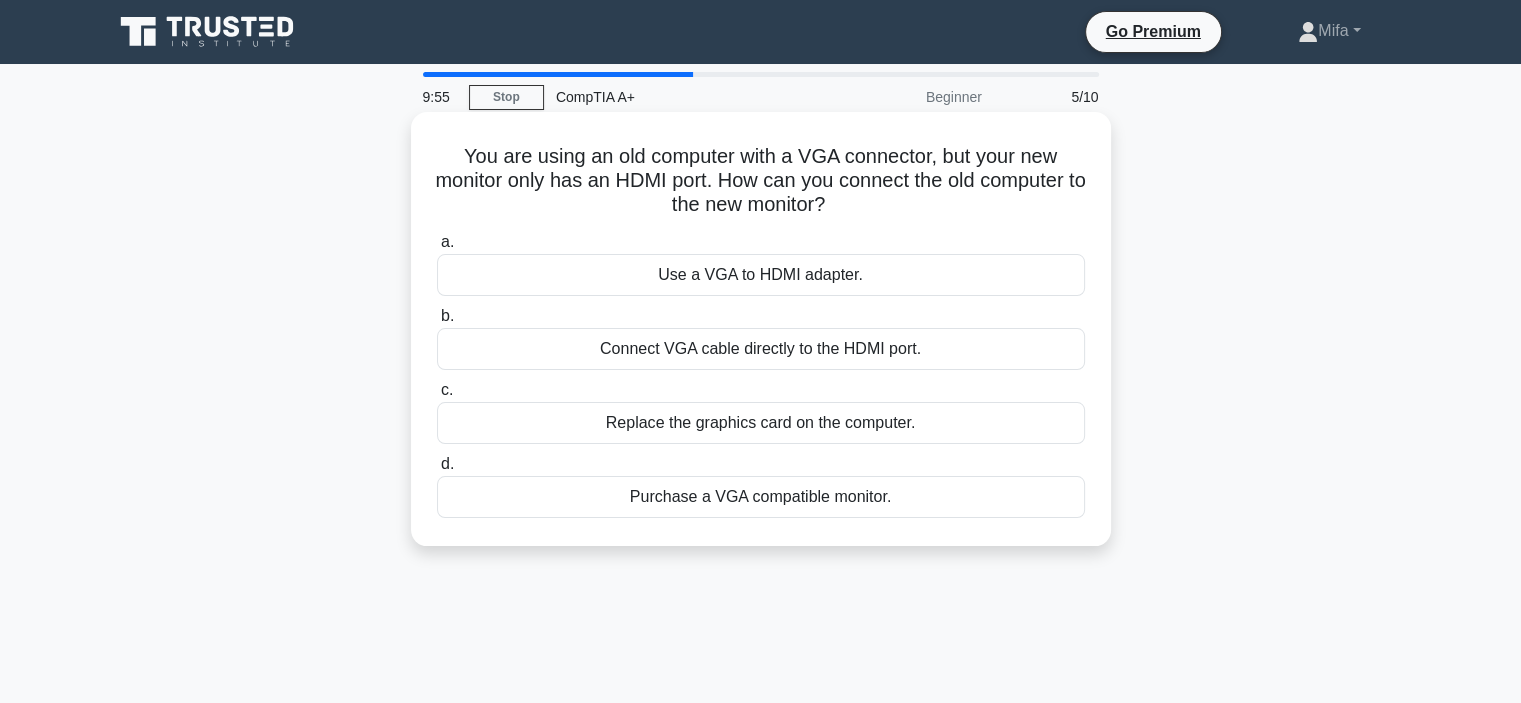 click on "Purchase a VGA compatible monitor." at bounding box center (761, 497) 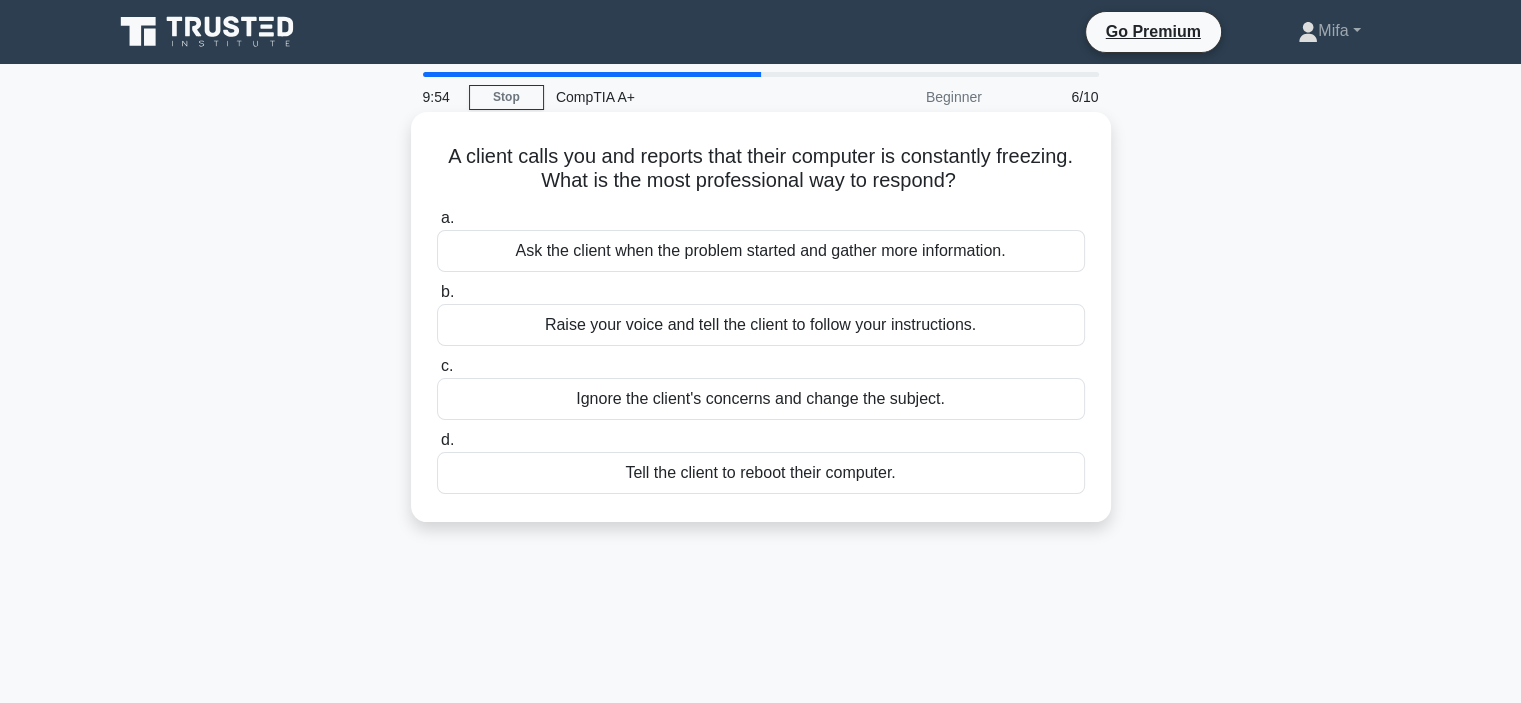 click on "Ignore the client's concerns and change the subject." at bounding box center (761, 399) 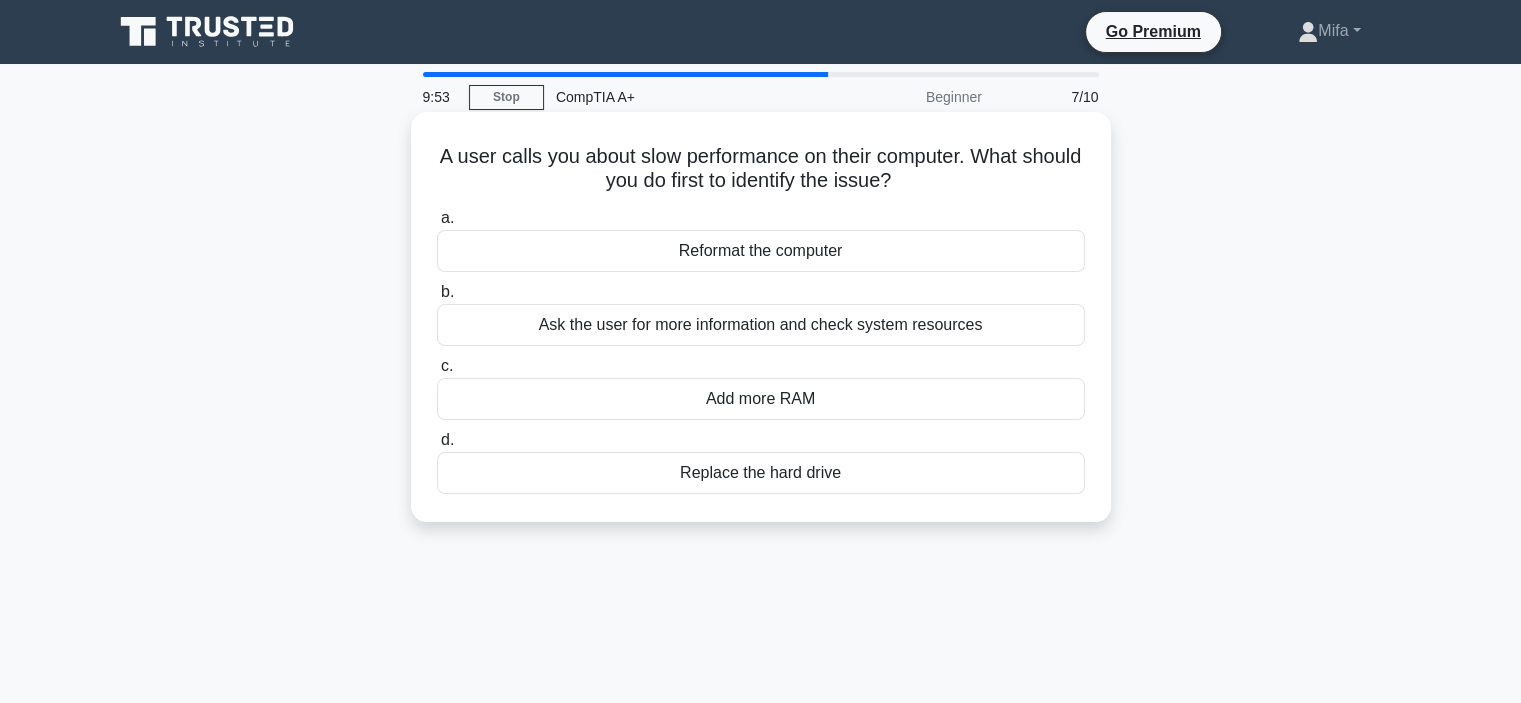 click on "Add more RAM" at bounding box center [761, 399] 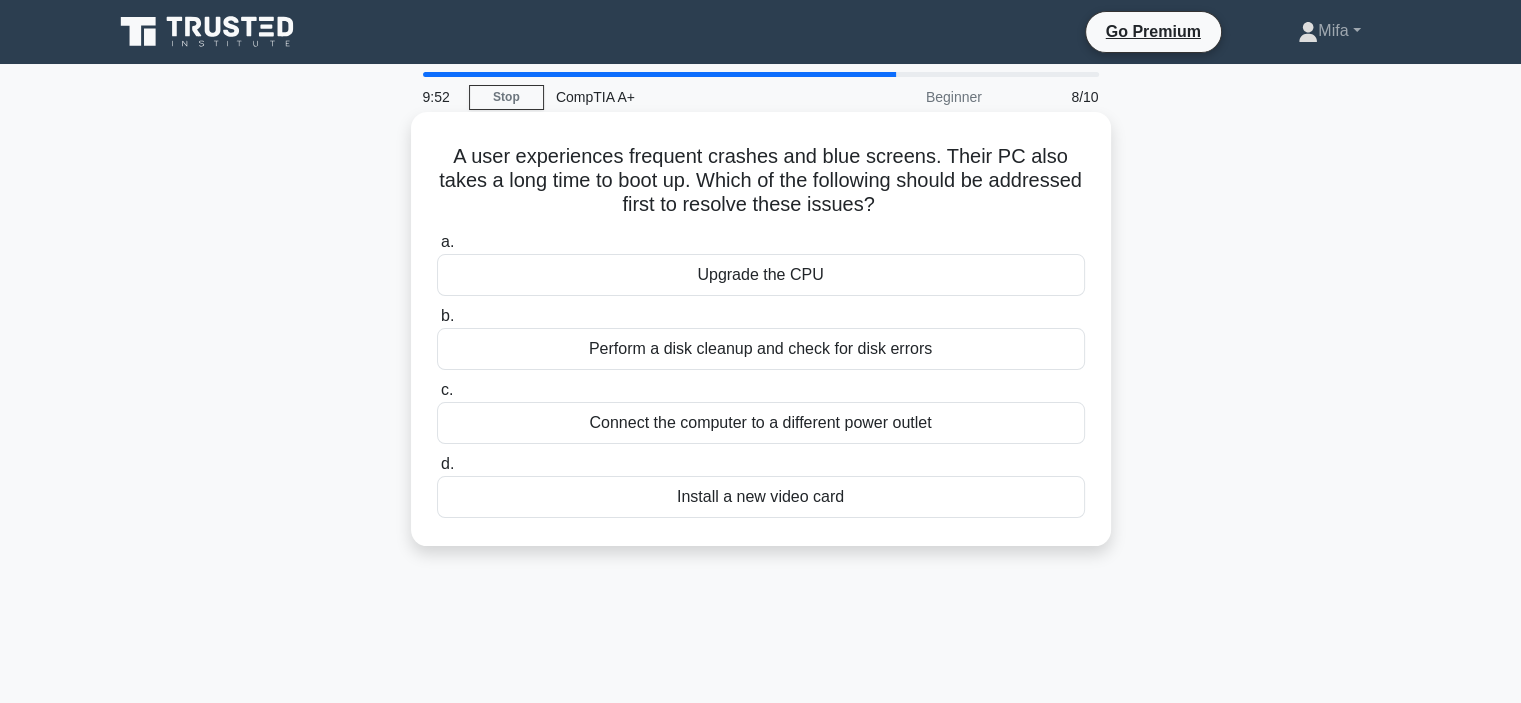 click on "Connect the computer to a different power outlet" at bounding box center [761, 423] 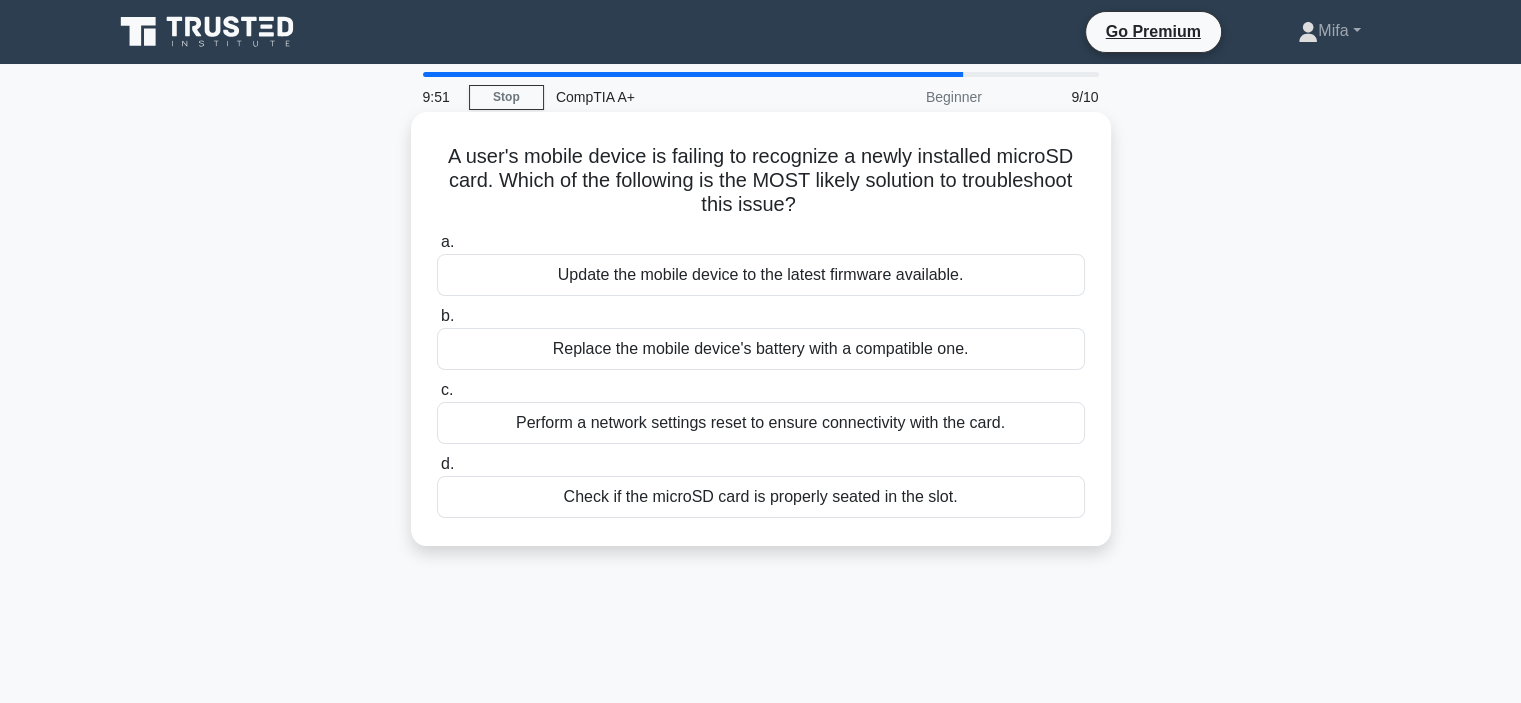 click on "Replace the mobile device's battery with a compatible one." at bounding box center [761, 349] 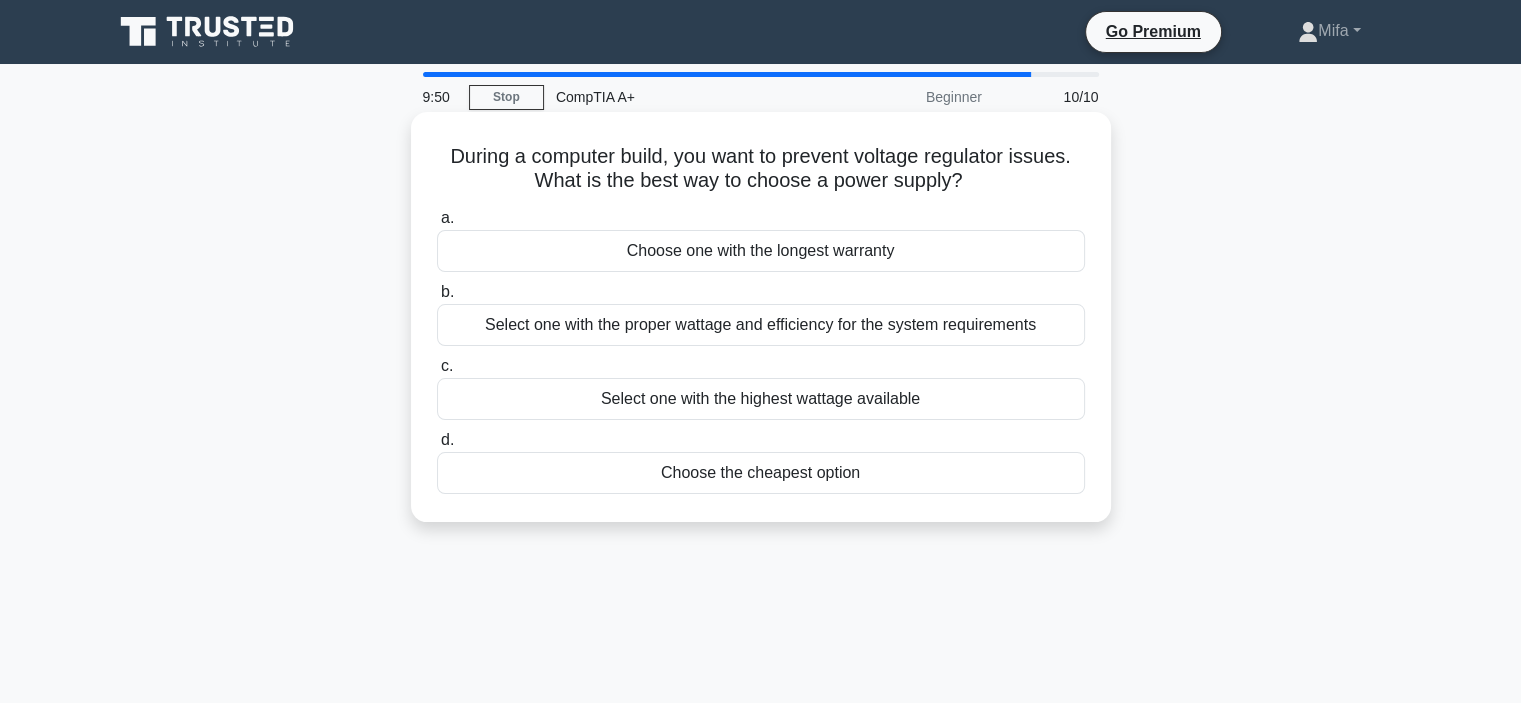 click on "Choose one with the longest warranty" at bounding box center (761, 251) 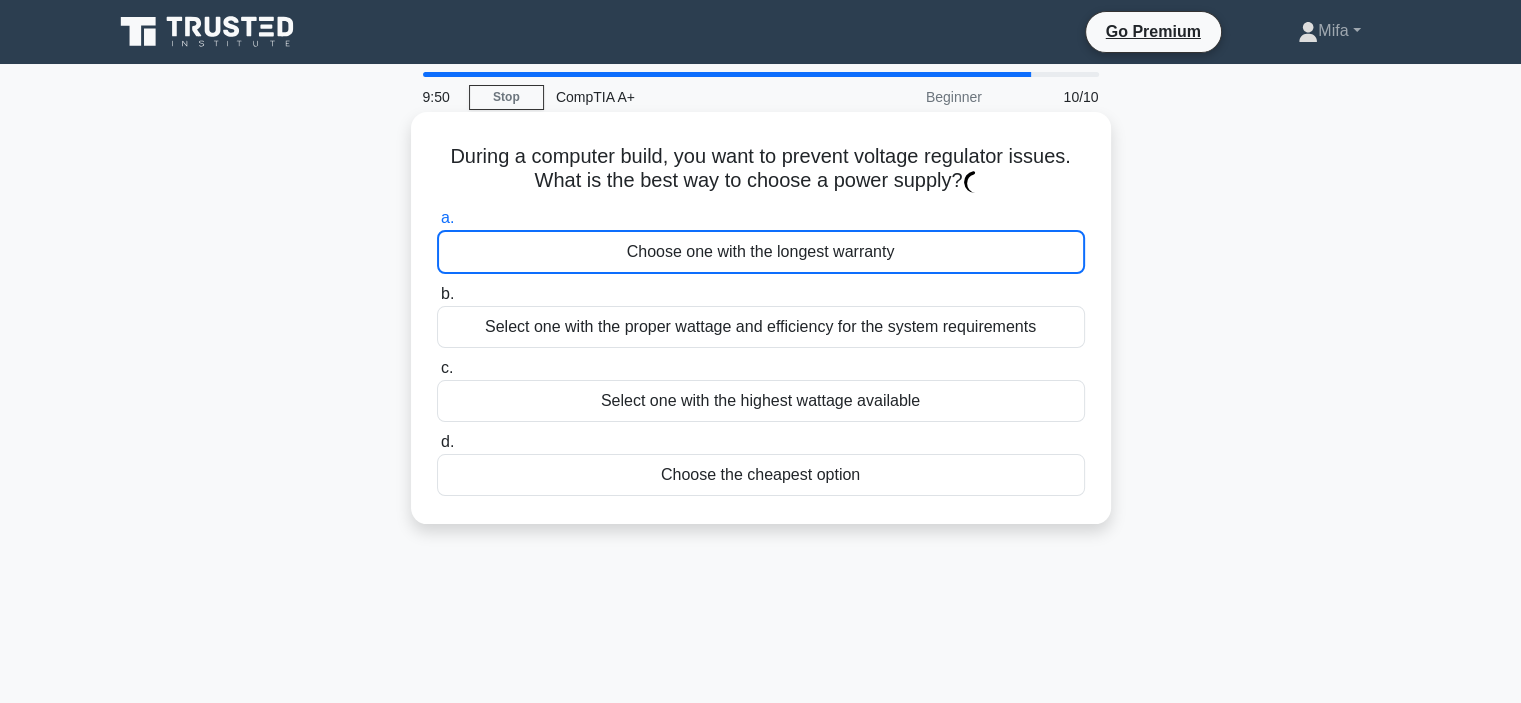 click on "Choose one with the longest warranty" at bounding box center (761, 252) 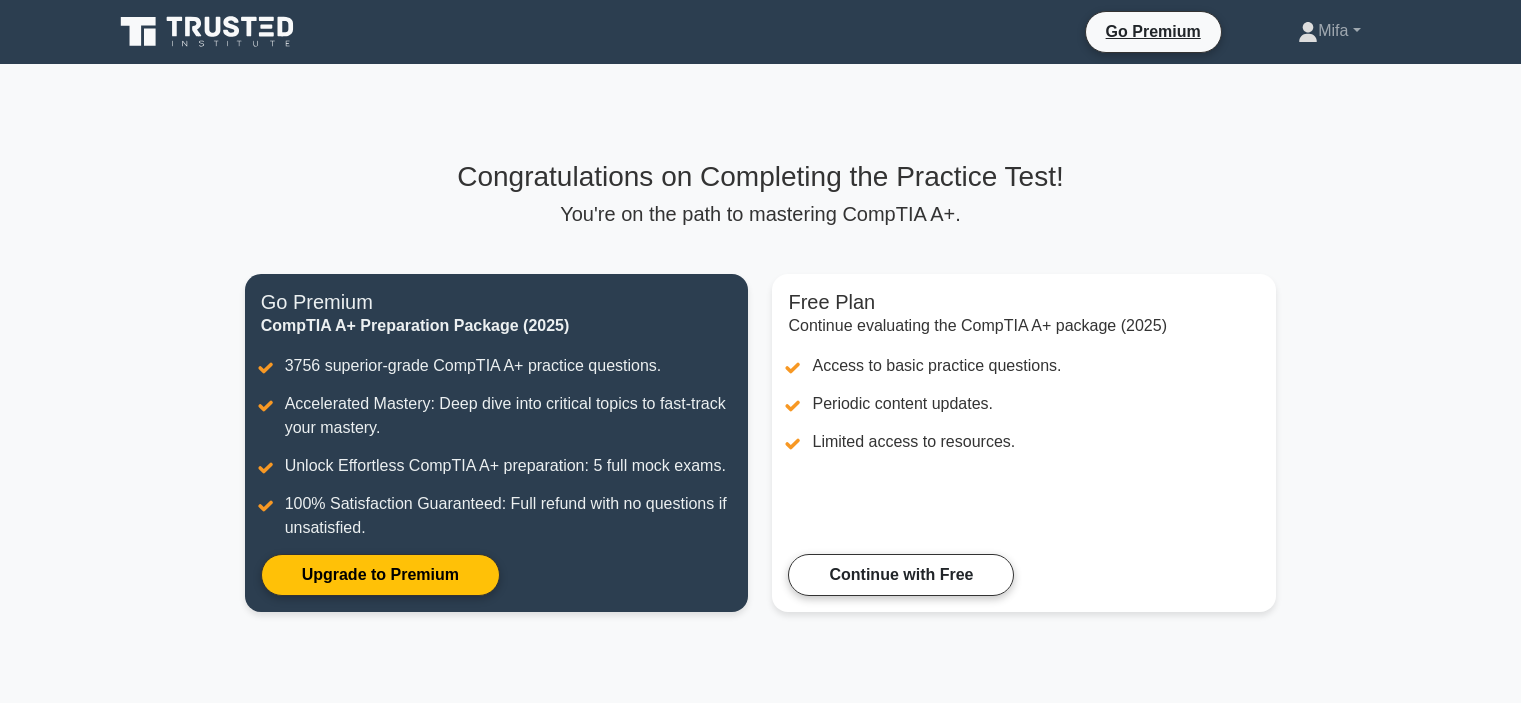 scroll, scrollTop: 0, scrollLeft: 0, axis: both 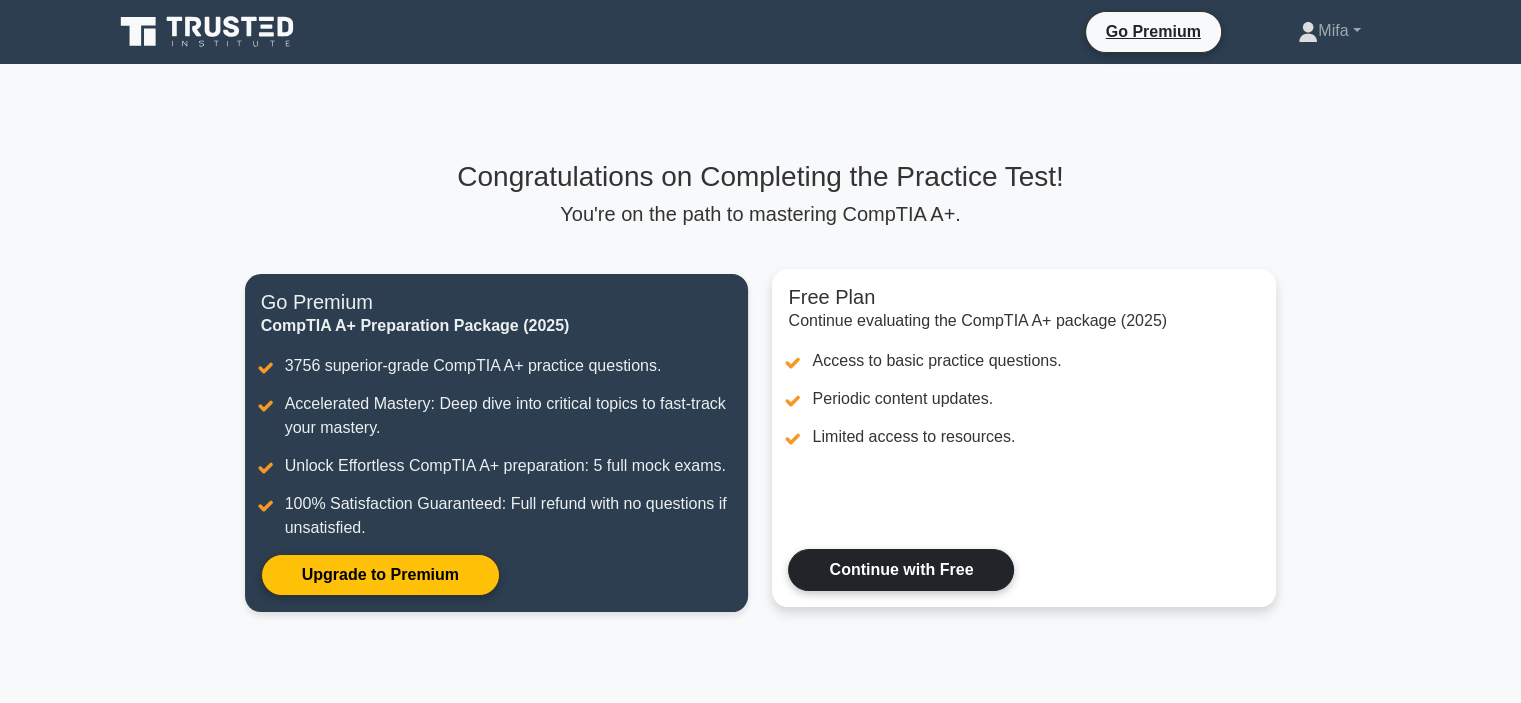 click on "Continue with Free" at bounding box center (901, 570) 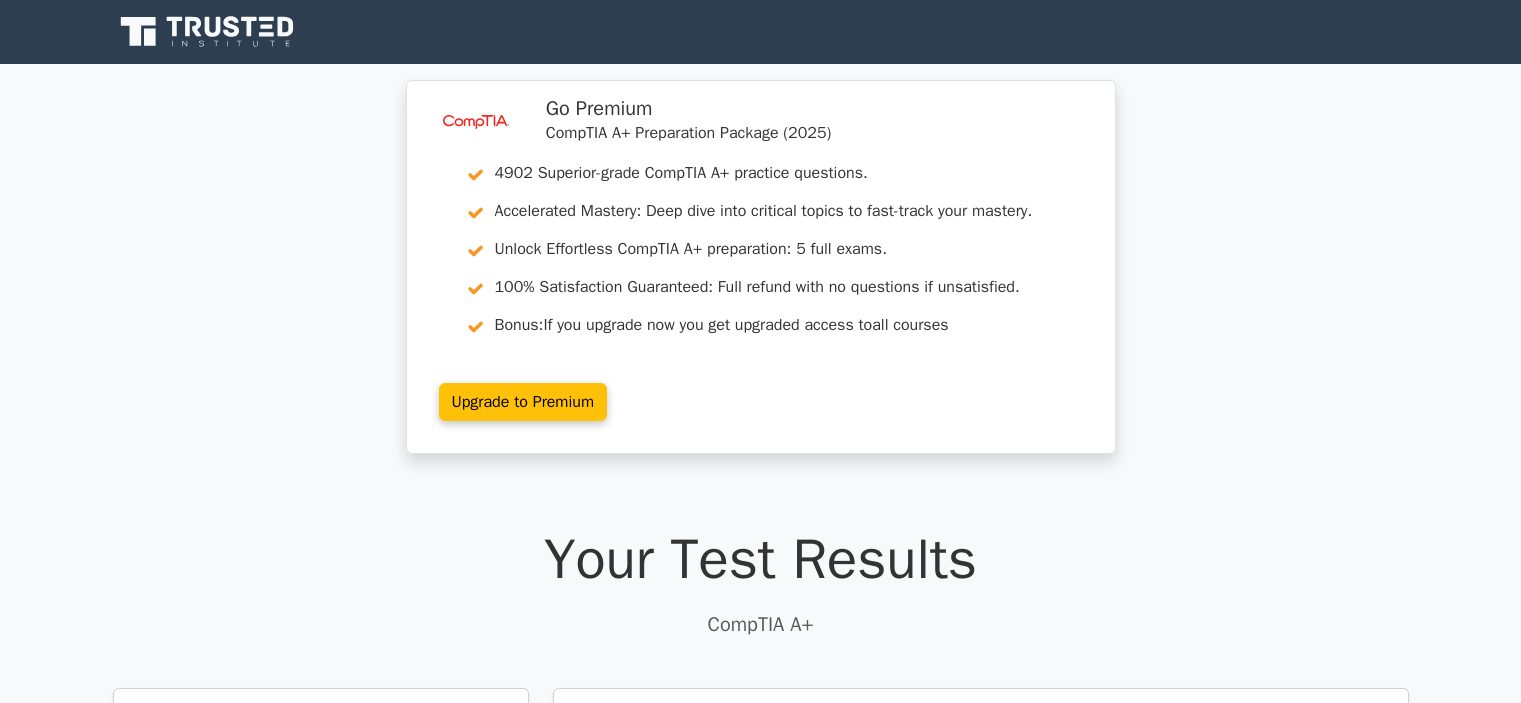 scroll, scrollTop: 0, scrollLeft: 0, axis: both 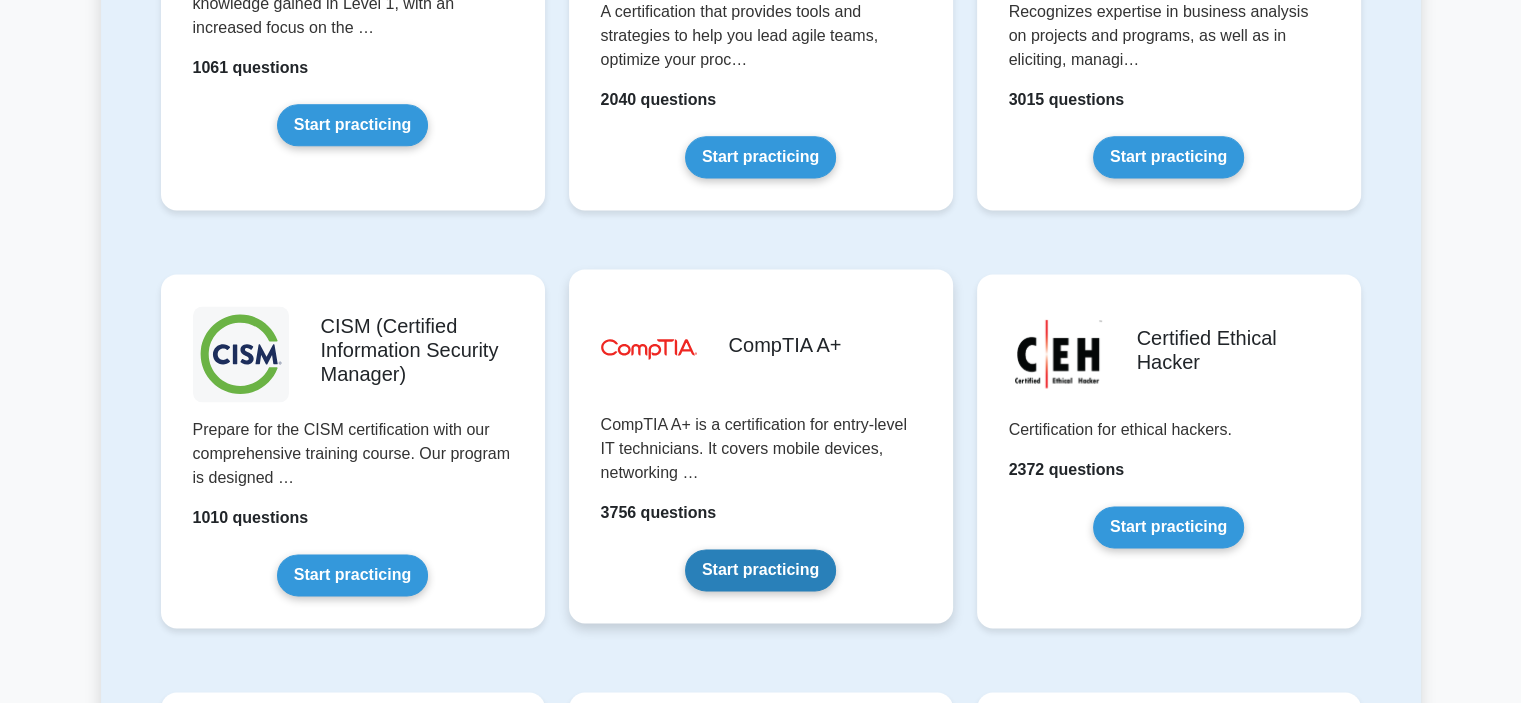 click on "Start practicing" at bounding box center [760, 570] 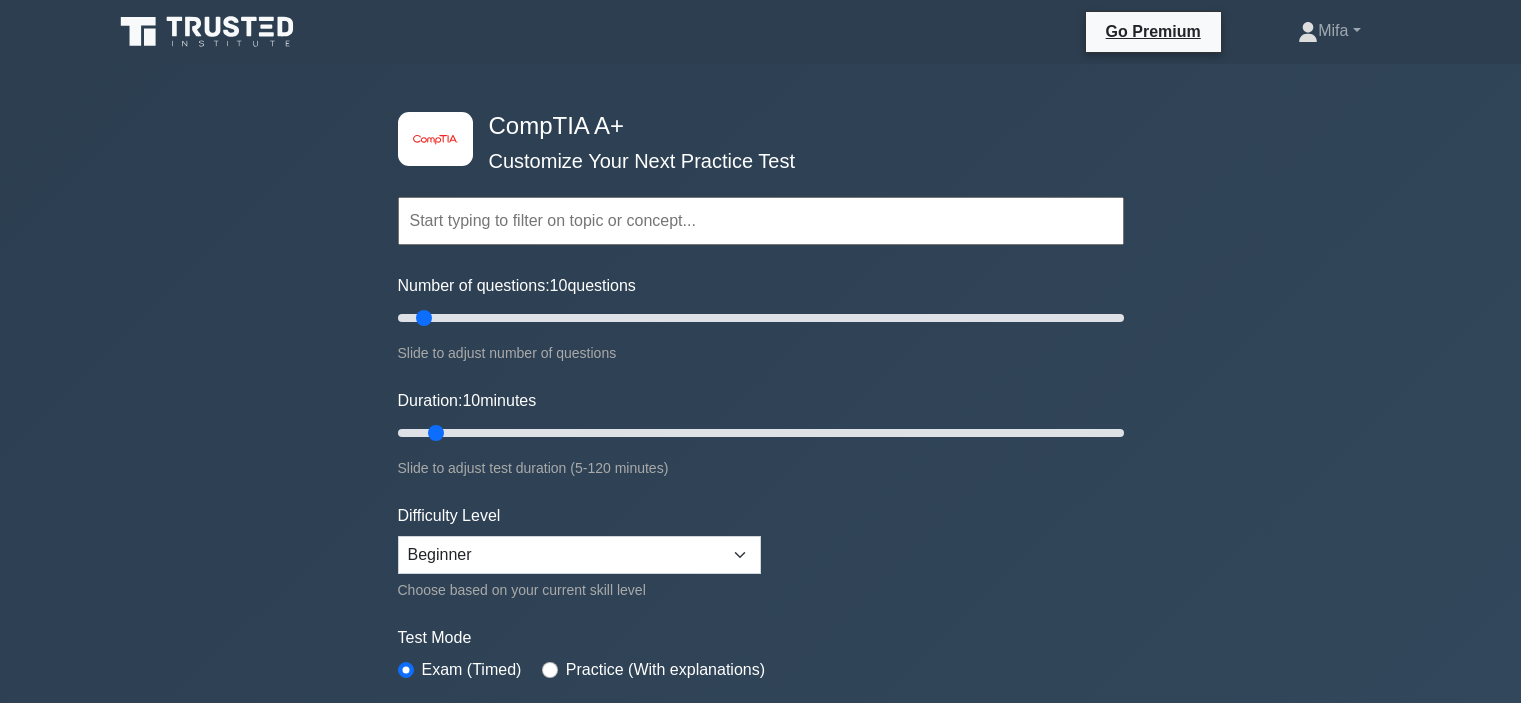 scroll, scrollTop: 0, scrollLeft: 0, axis: both 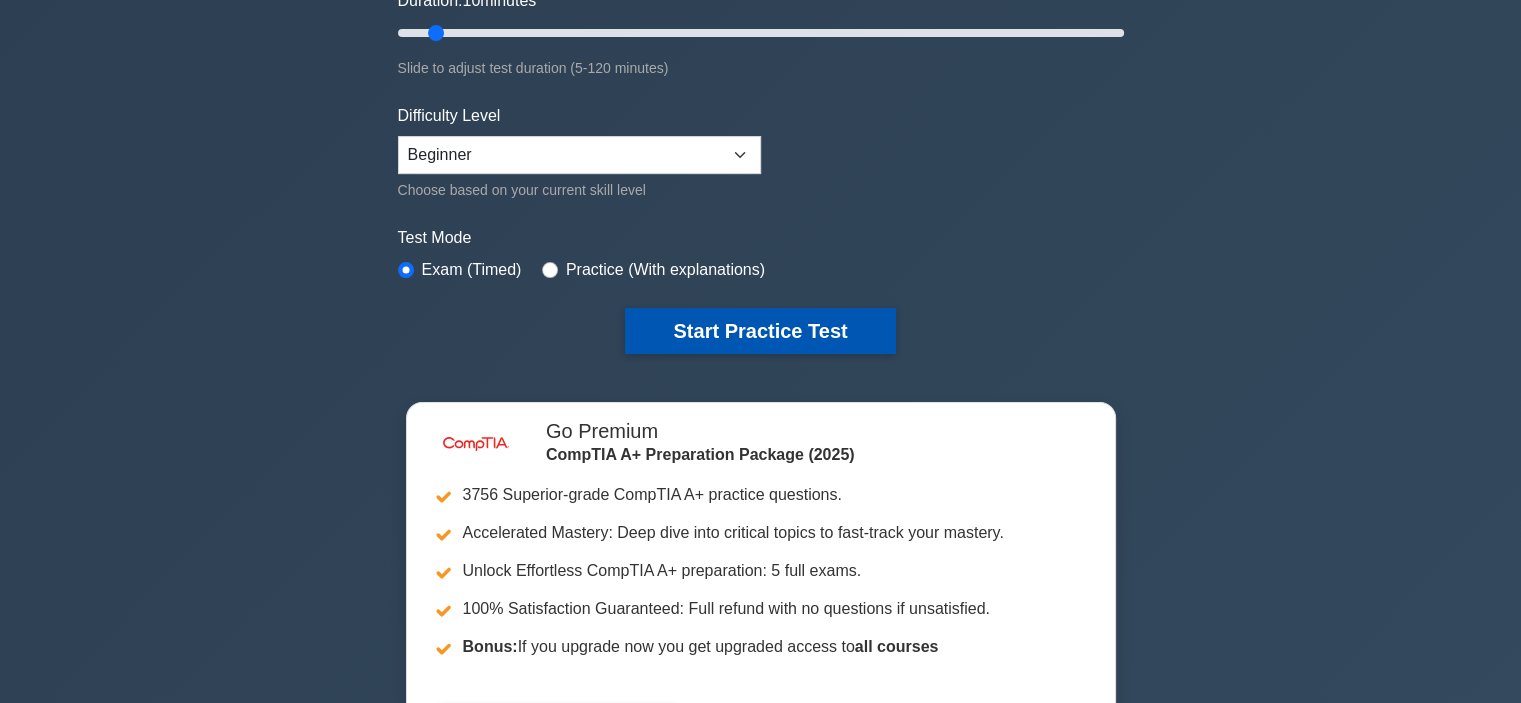 click on "Start Practice Test" at bounding box center [760, 331] 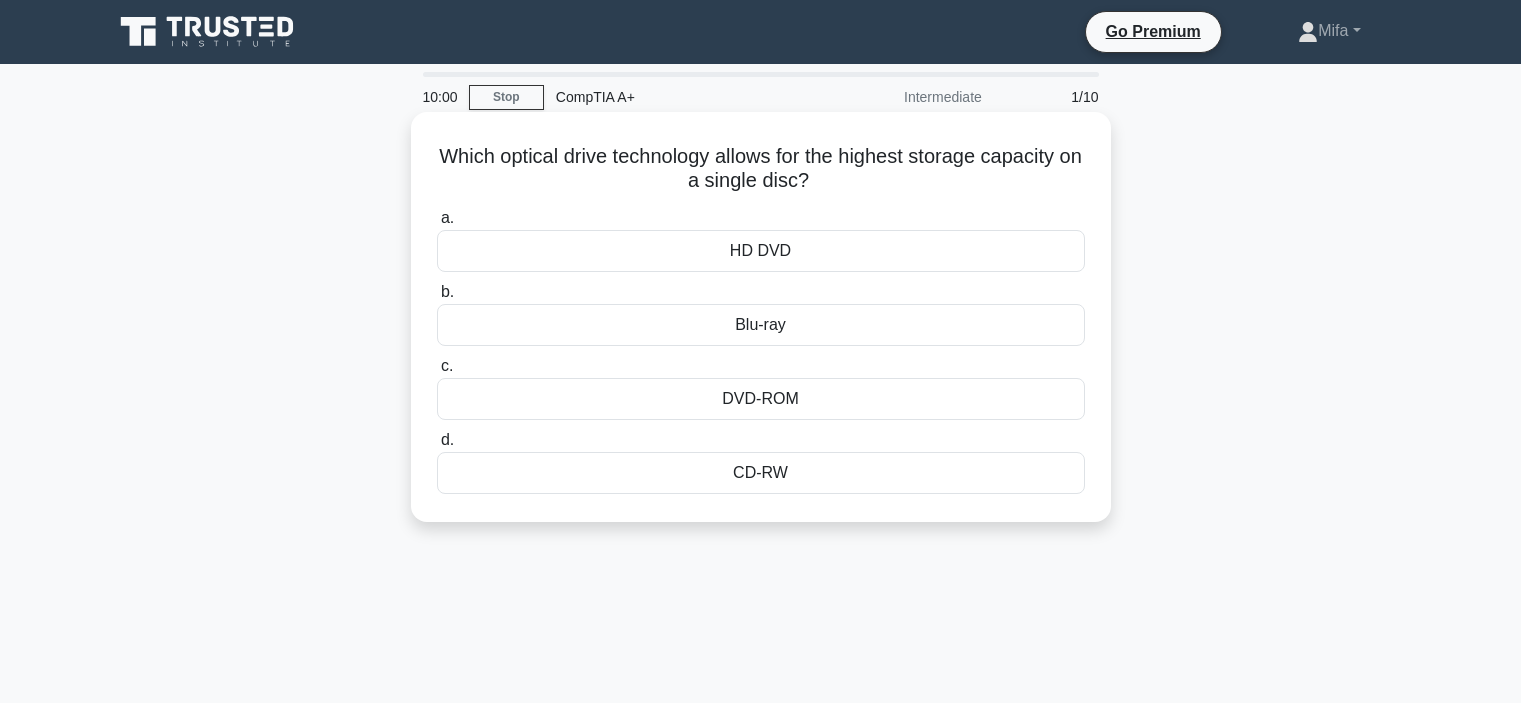 scroll, scrollTop: 0, scrollLeft: 0, axis: both 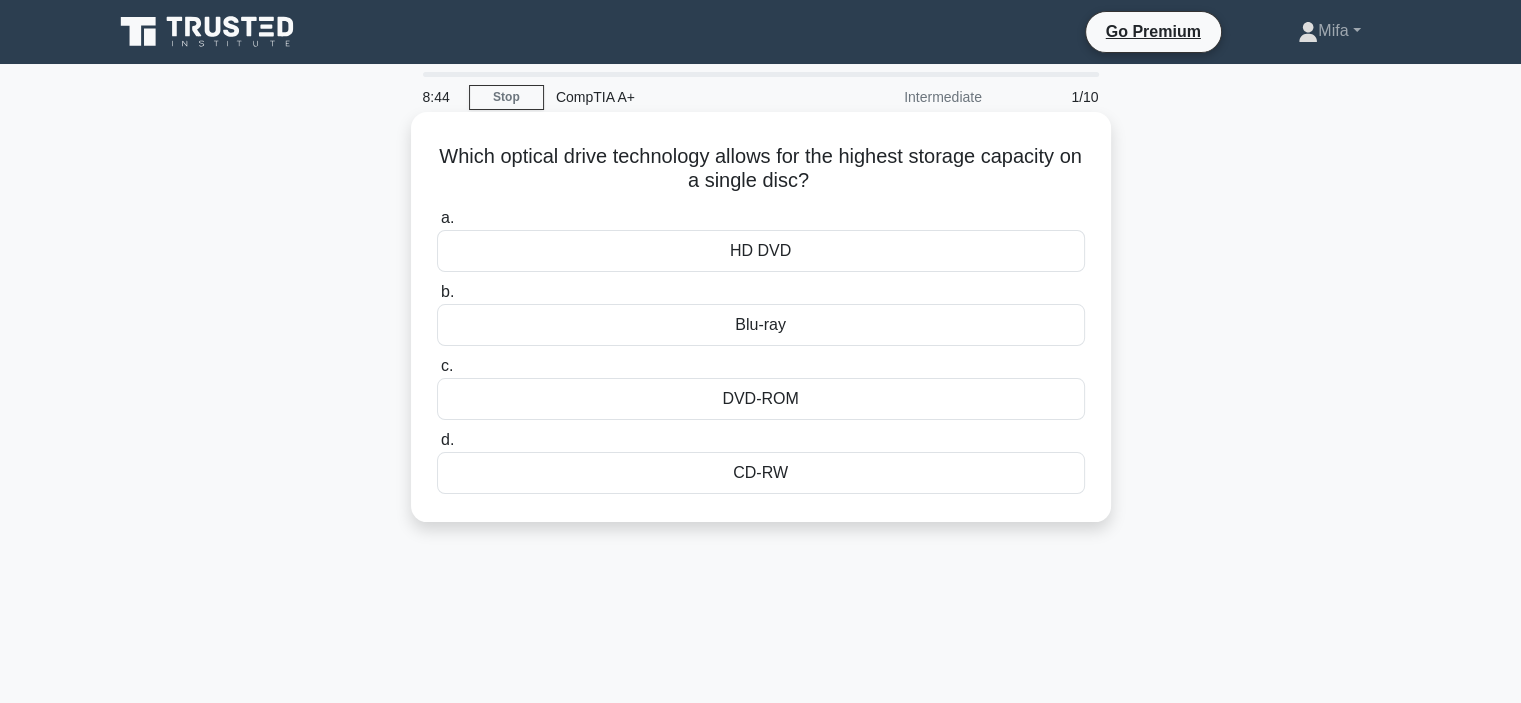 drag, startPoint x: 436, startPoint y: 150, endPoint x: 814, endPoint y: 277, distance: 398.76434 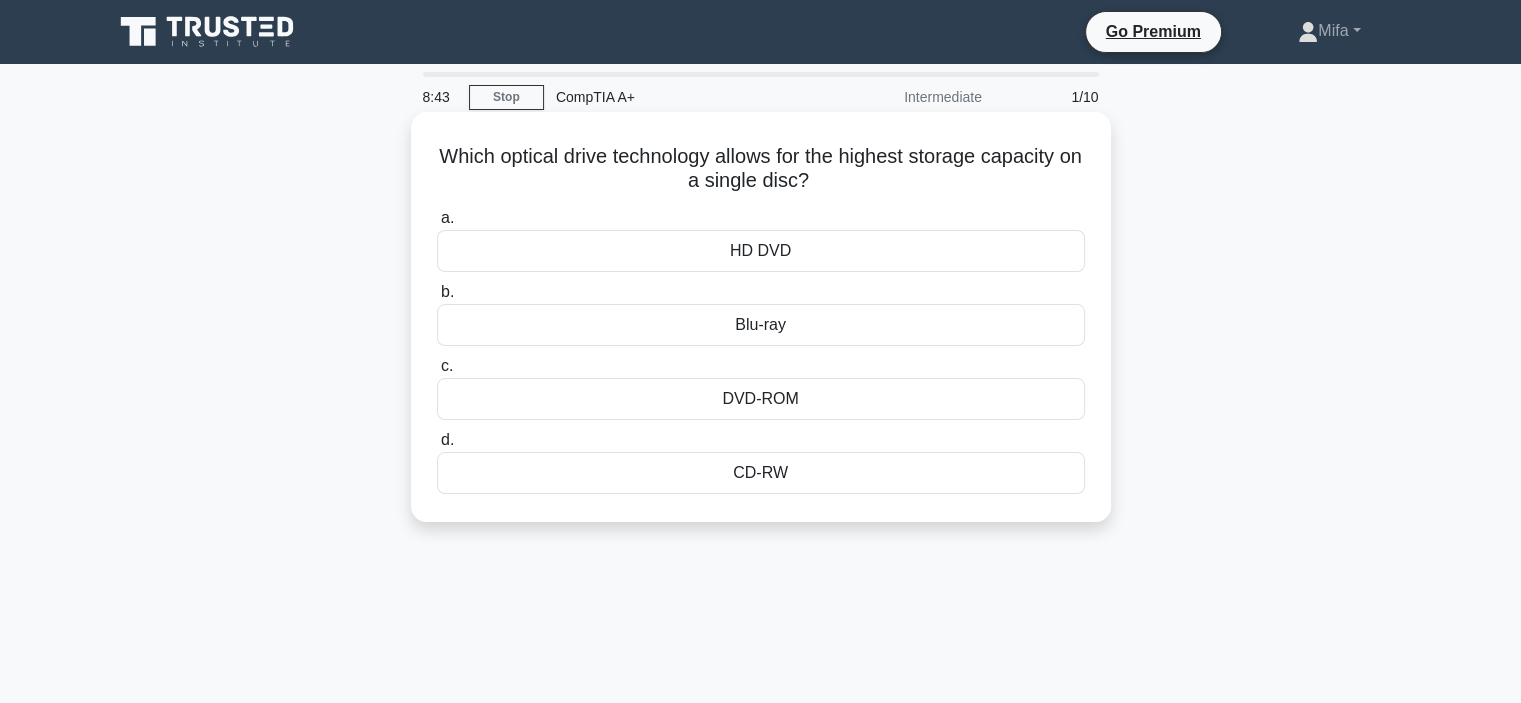 copy on "Which optical drive technology allows for the highest storage capacity on a single disc?
.spinner_0XTQ{transform-origin:center;animation:spinner_y6GP .75s linear infinite}@keyframes spinner_y6GP{100%{transform:rotate(360deg)}}
a.
HD DVD
b.
Blu-ray
c.
DVD-ROM
d.
CD-RW" 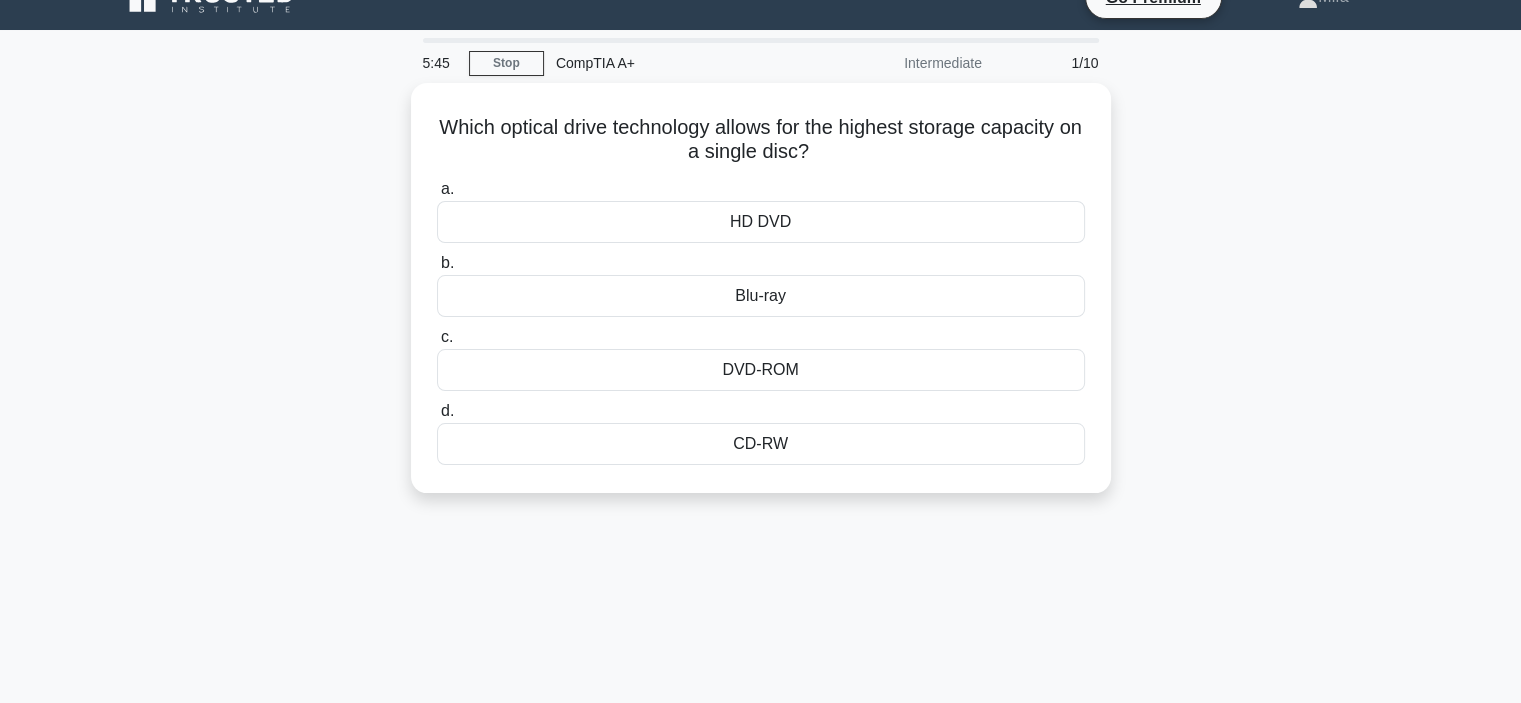 scroll, scrollTop: 0, scrollLeft: 0, axis: both 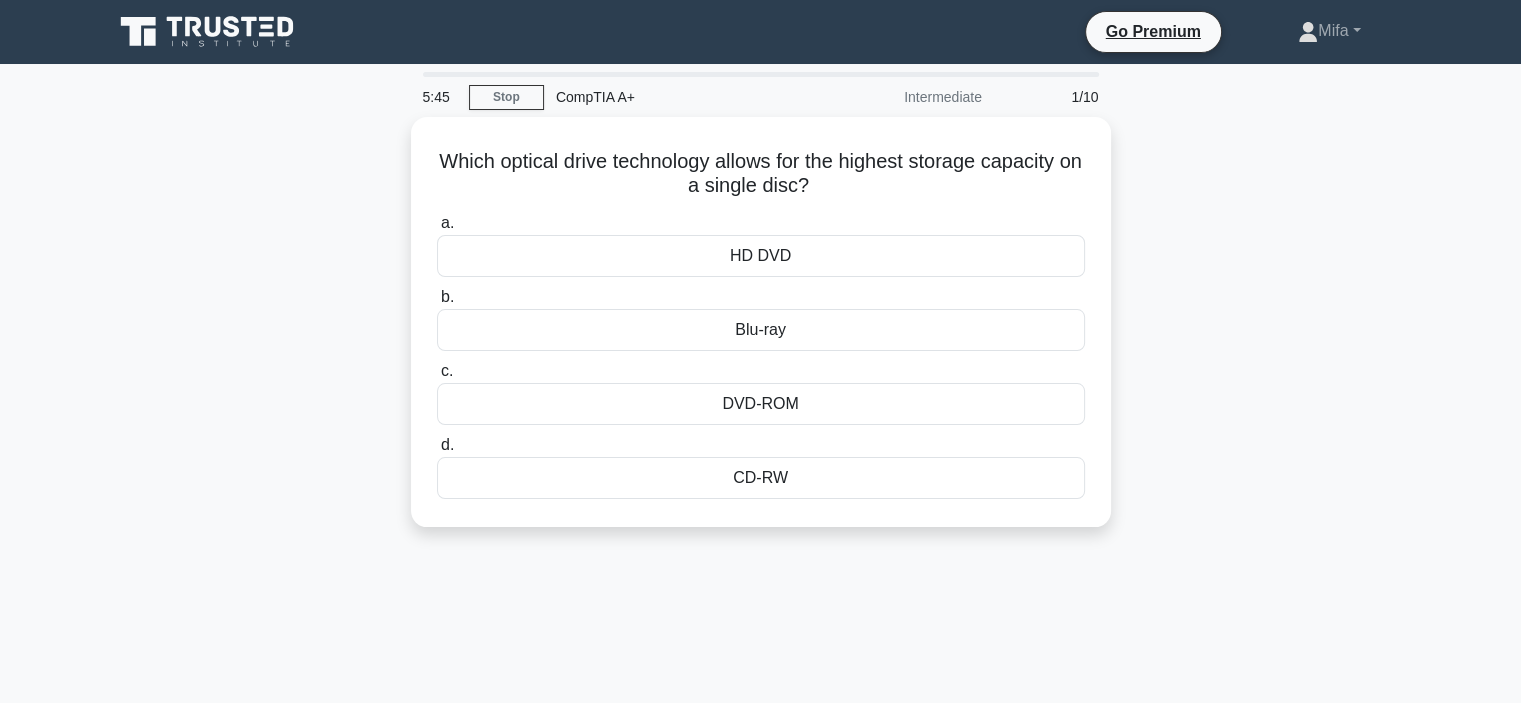 click on "Which optical drive technology allows for the highest storage capacity on a single disc?
.spinner_0XTQ{transform-origin:center;animation:spinner_y6GP .75s linear infinite}@keyframes spinner_y6GP{100%{transform:rotate(360deg)}}
a.
HD DVD
b. c. d." at bounding box center [761, 334] 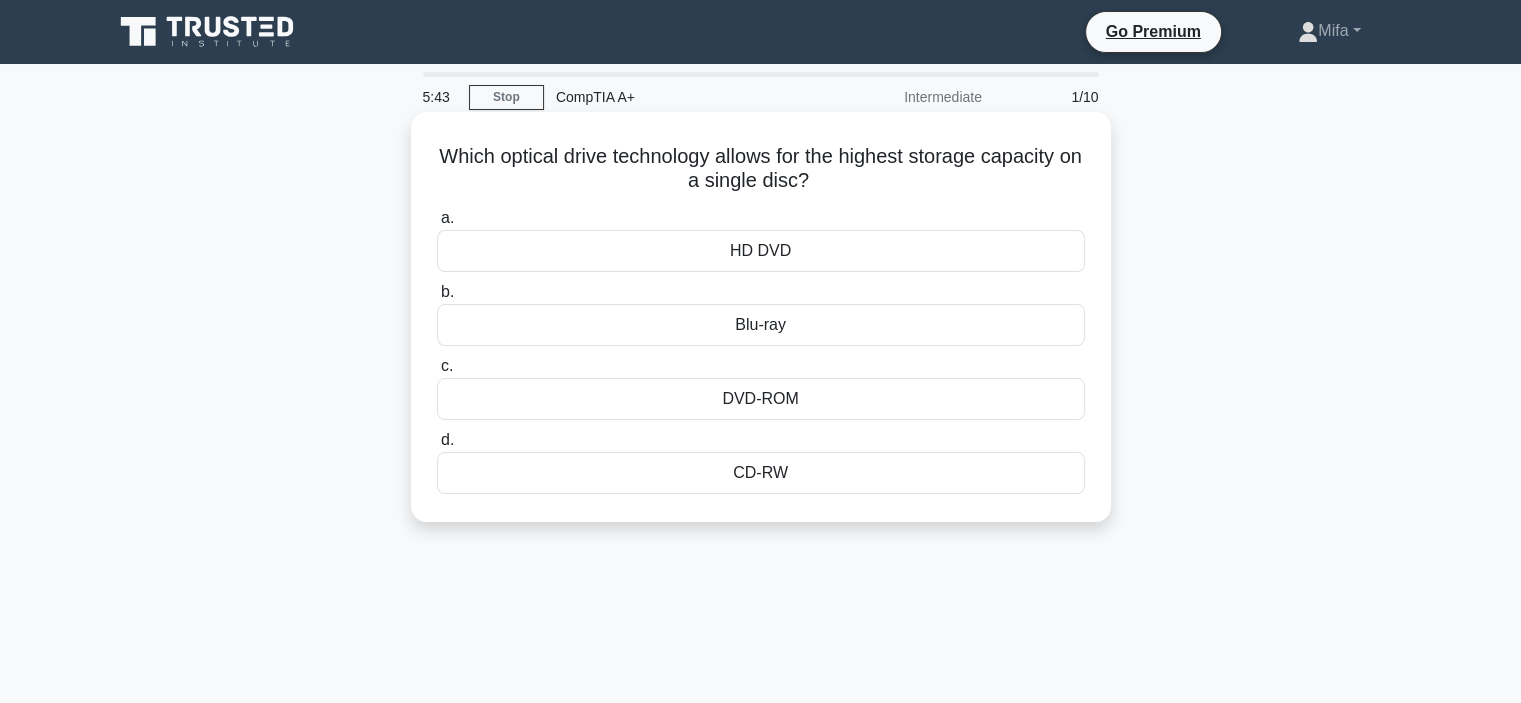 click on "HD DVD" at bounding box center (761, 251) 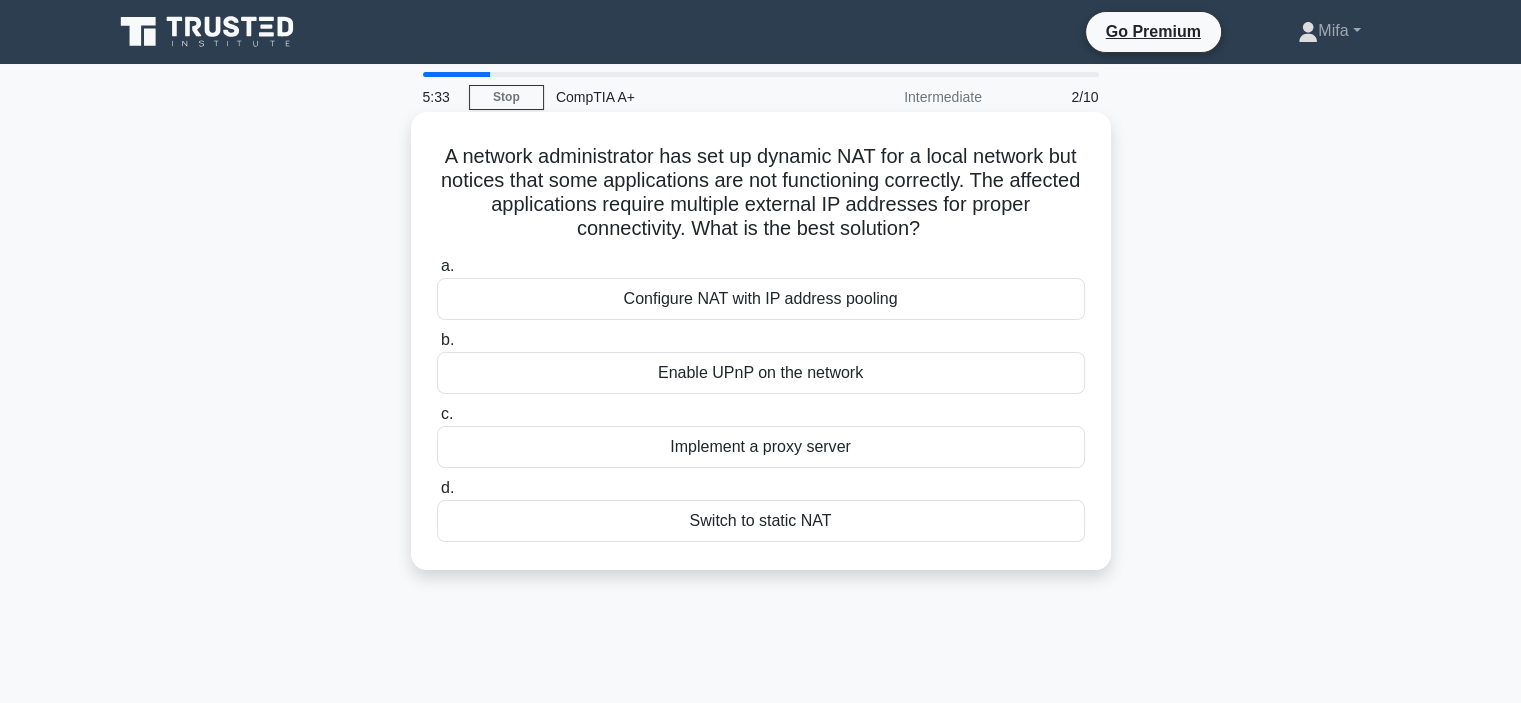 drag, startPoint x: 444, startPoint y: 148, endPoint x: 894, endPoint y: 547, distance: 601.41583 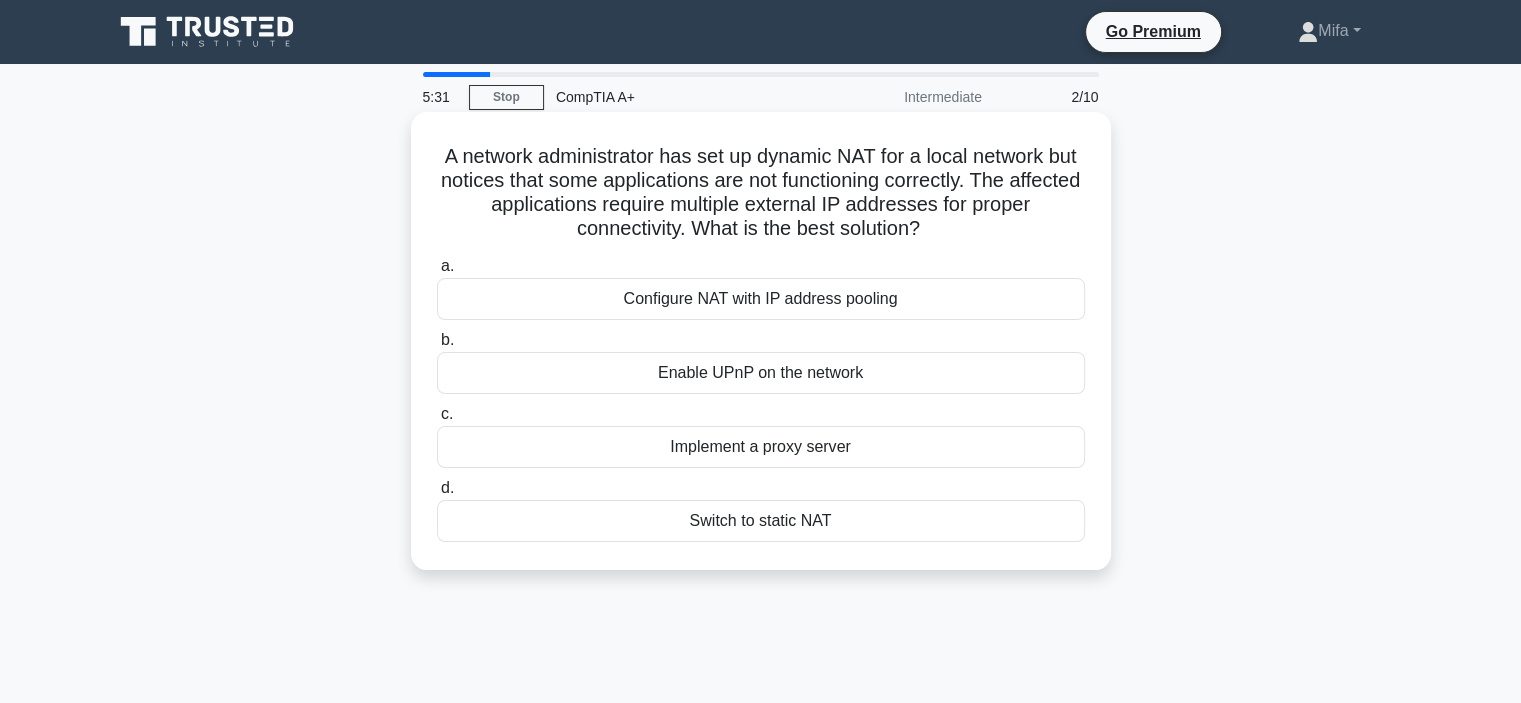 copy on "A network administrator has set up dynamic NAT for a local network but notices that some applications are not functioning correctly. The affected applications require multiple external IP addresses for proper connectivity. What is the best solution?
.spinner_0XTQ{transform-origin:center;animation:spinner_y6GP .75s linear infinite}@keyframes spinner_y6GP{100%{transform:rotate(360deg)}}
a.
Configure NAT with IP address pooling
b.
Enable UPnP on the network
c.
Implement a proxy server
d.
Switch to static NAT" 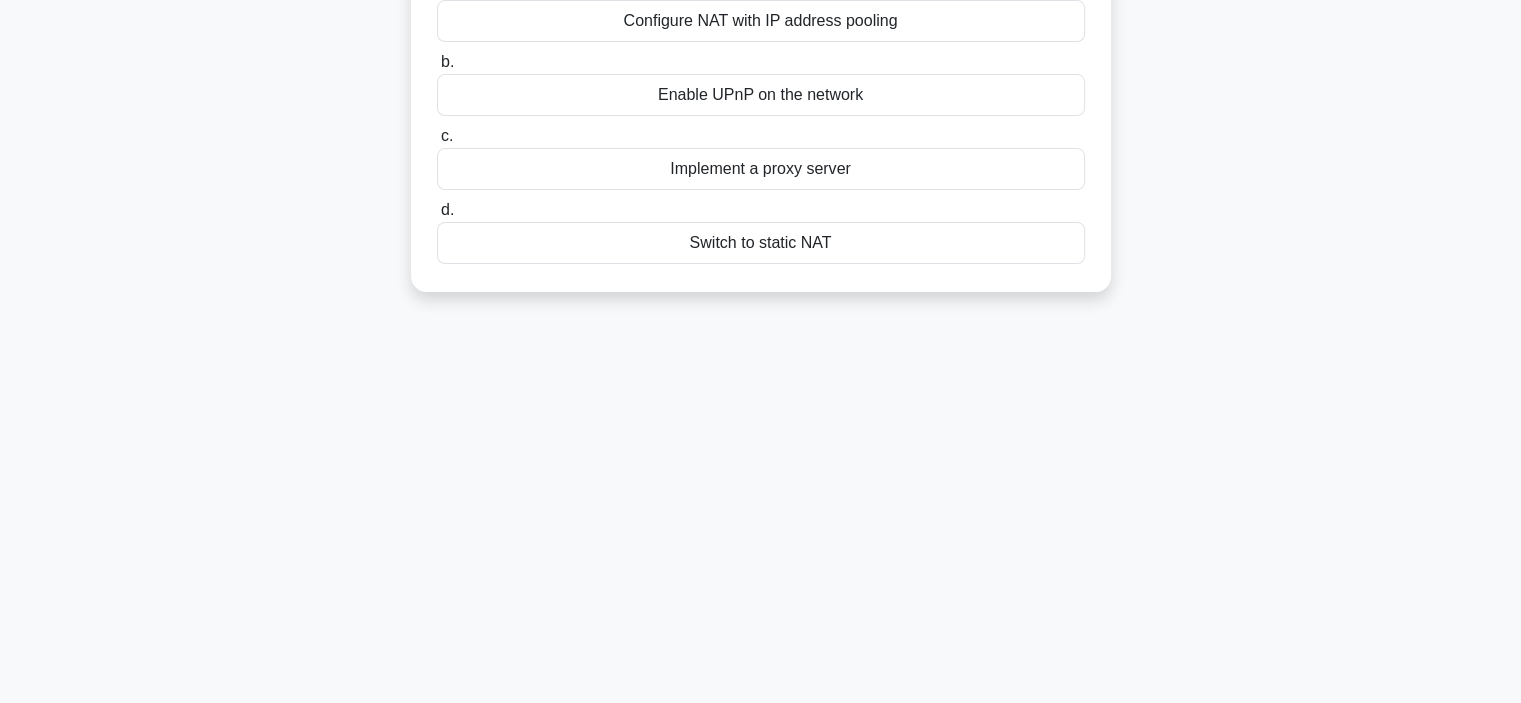 scroll, scrollTop: 300, scrollLeft: 0, axis: vertical 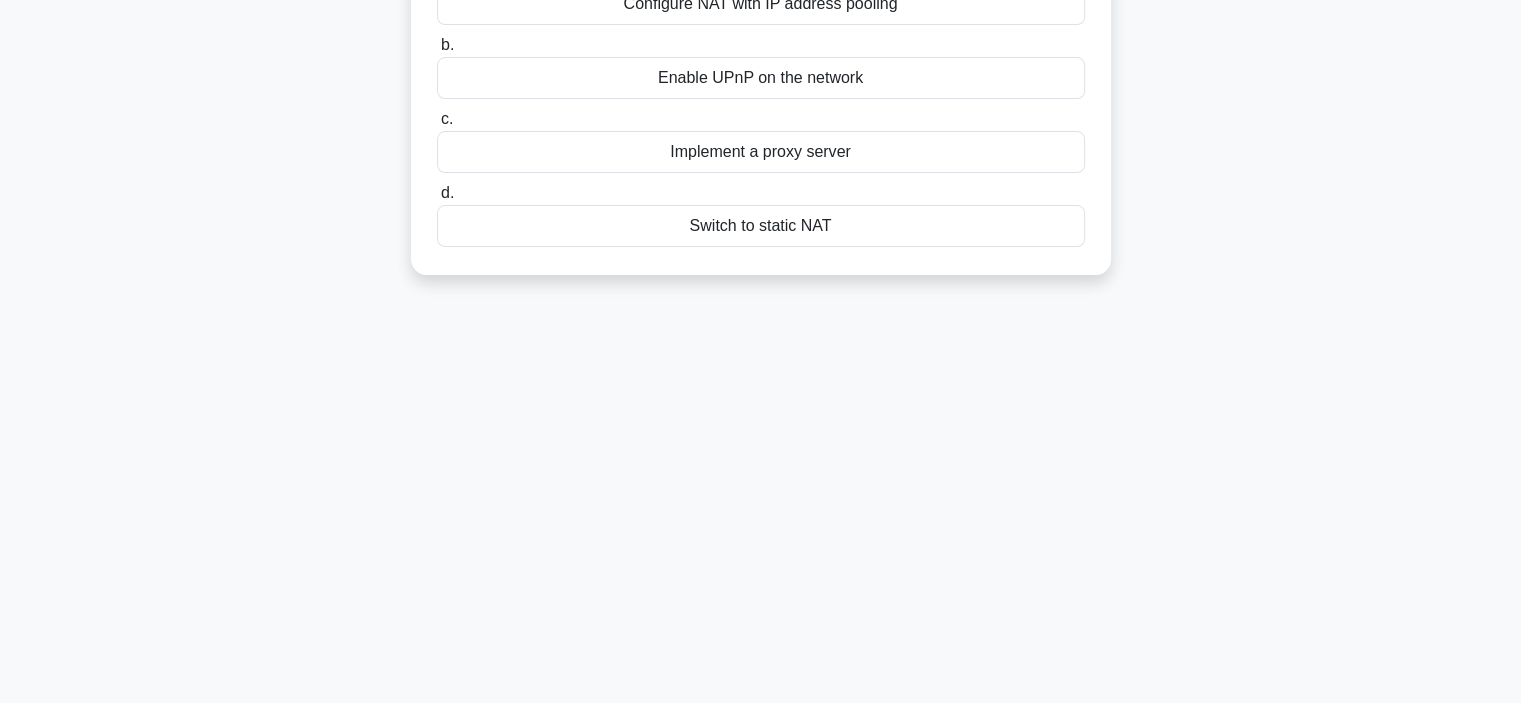 click on "5:05
Stop
CompTIA A+
Intermediate
2/10
A network administrator has set up dynamic NAT for a local network but notices that some applications are not functioning correctly. The affected applications require multiple external IP addresses for proper connectivity. What is the best solution?
.spinner_0XTQ{transform-origin:center;animation:spinner_y6GP .75s linear infinite}@keyframes spinner_y6GP{100%{transform:rotate(360deg)}}
a." at bounding box center [761, 272] 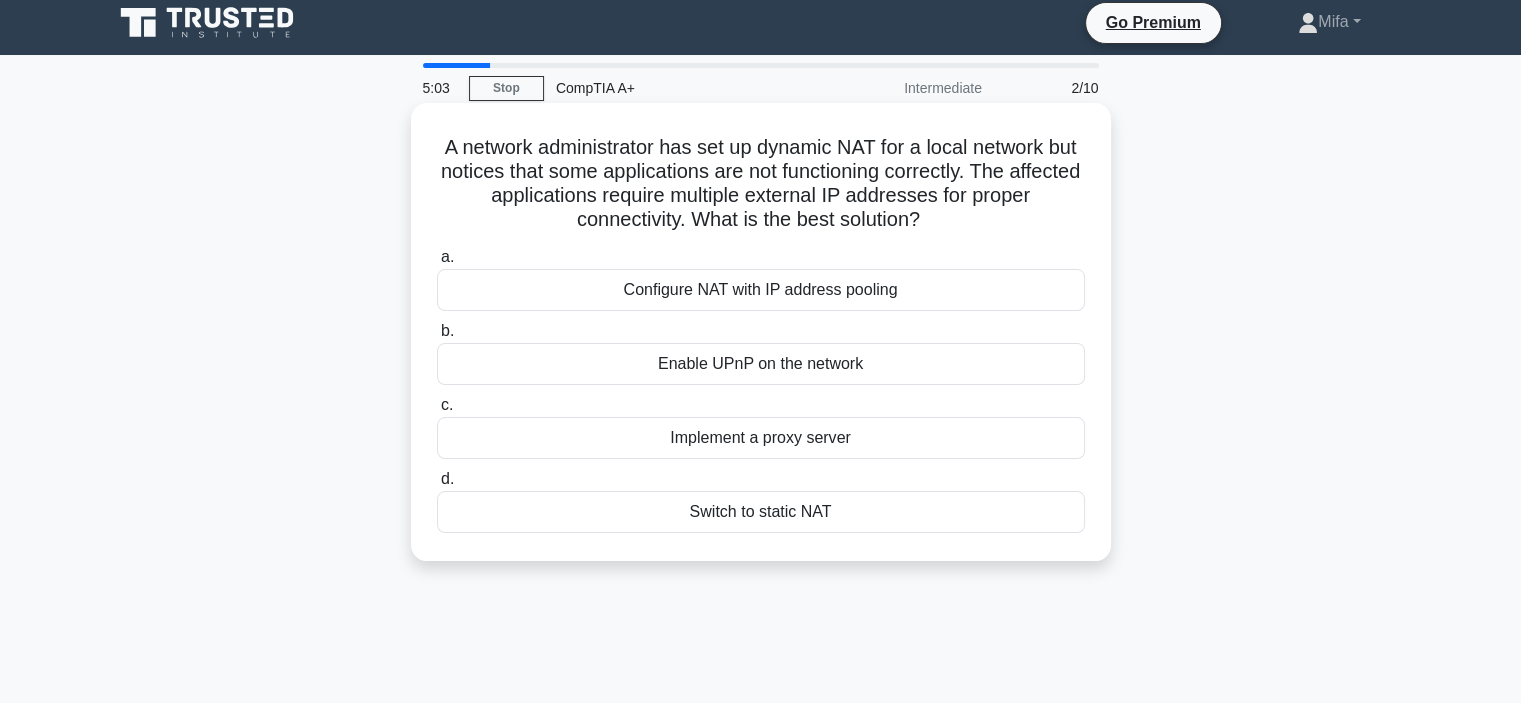 scroll, scrollTop: 0, scrollLeft: 0, axis: both 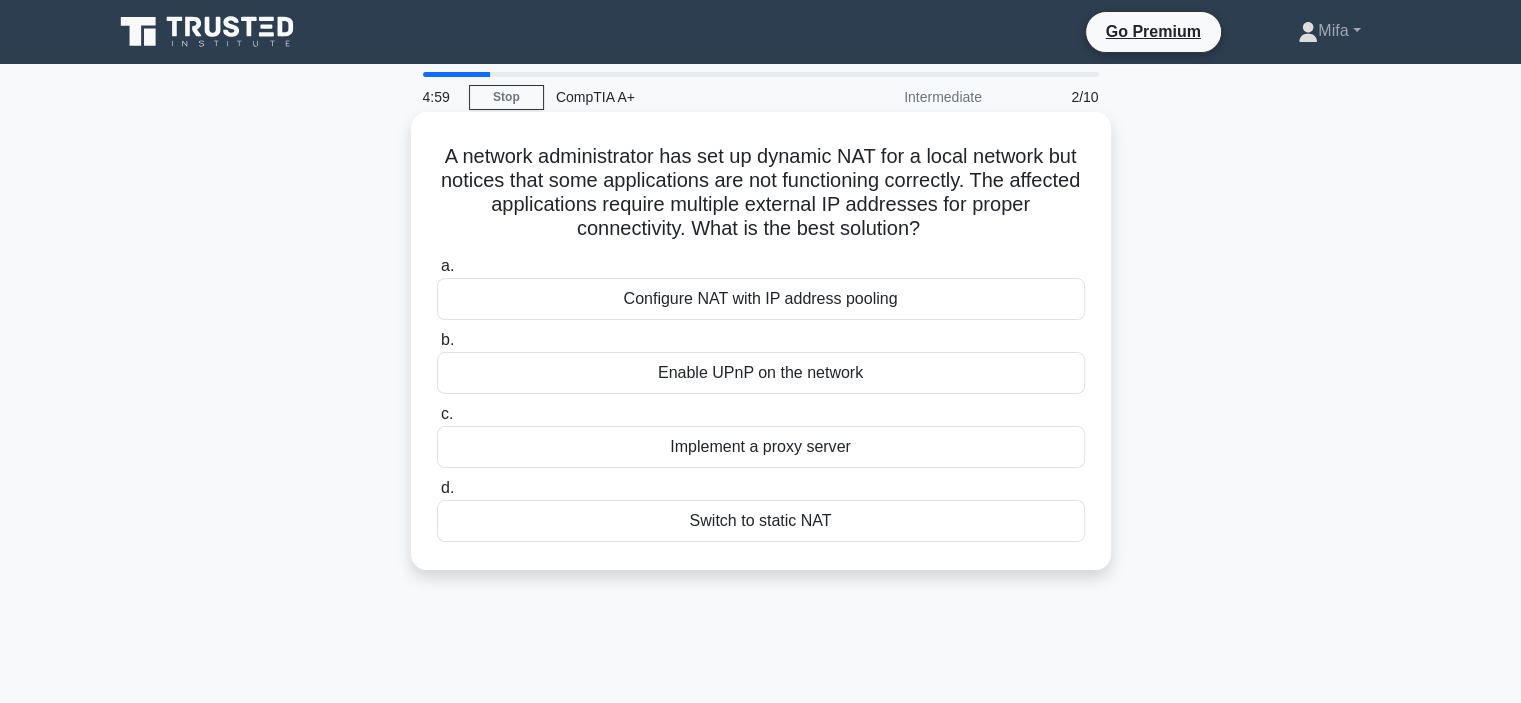 click on "Enable UPnP on the network" at bounding box center (761, 373) 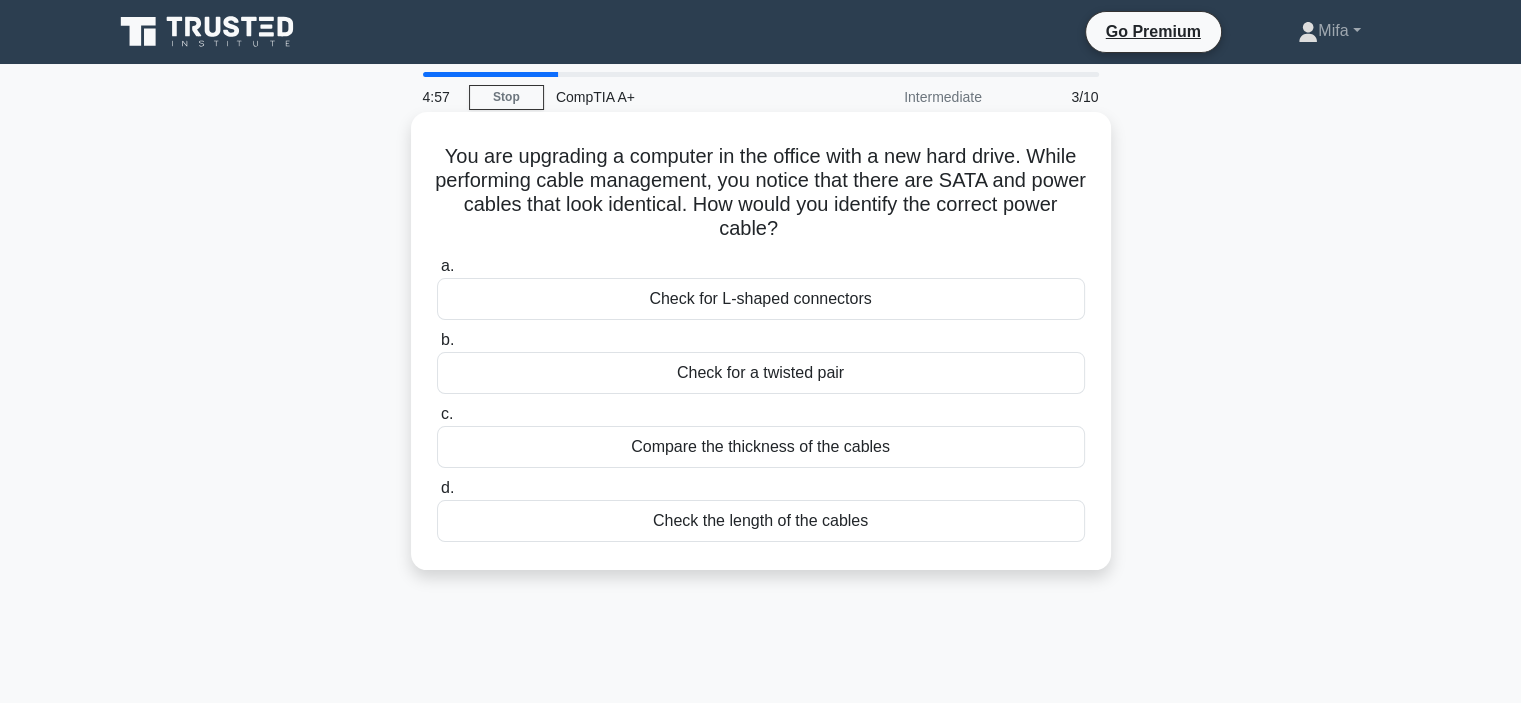 drag, startPoint x: 468, startPoint y: 152, endPoint x: 743, endPoint y: 451, distance: 406.23392 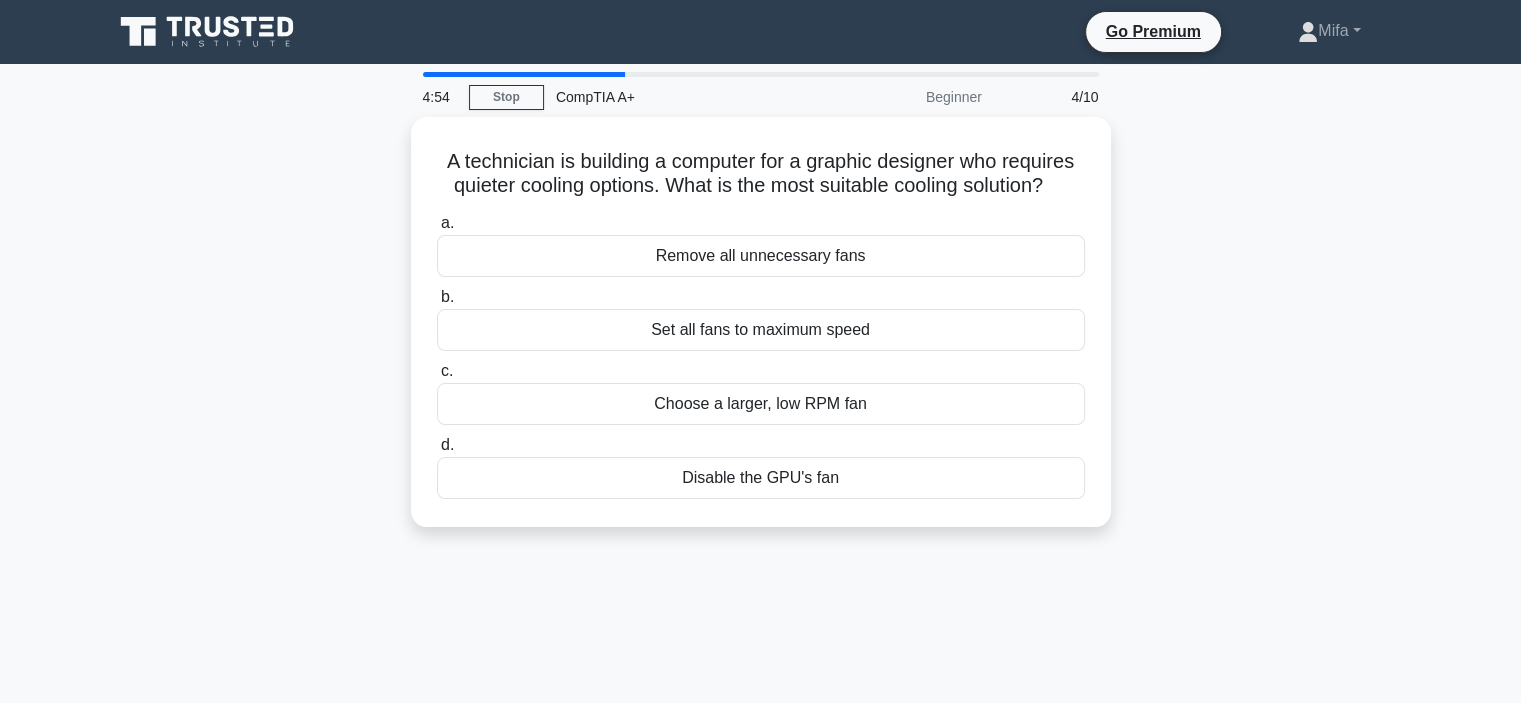 drag, startPoint x: 435, startPoint y: 147, endPoint x: 856, endPoint y: 559, distance: 589.0543 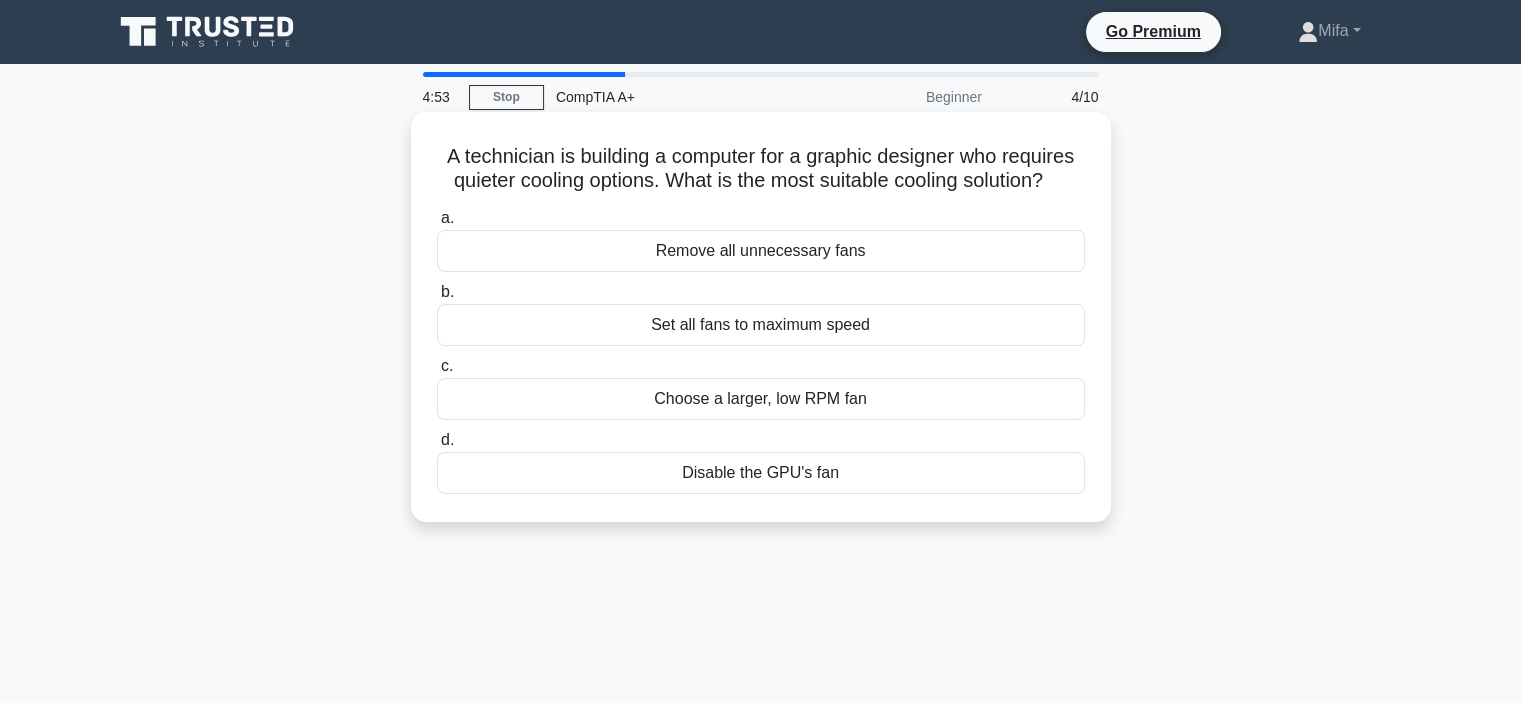 copy on "A technician is building a computer for a graphic designer who requires quieter cooling options. What is the most suitable cooling solution?
.spinner_0XTQ{transform-origin:center;animation:spinner_y6GP .75s linear infinite}@keyframes spinner_y6GP{100%{transform:rotate(360deg)}}
a.
Remove all unnecessary fans
b.
Set all fans to maximum speed
c.
Choose a larger, low RPM fan
d.
Disable the GPU's fan" 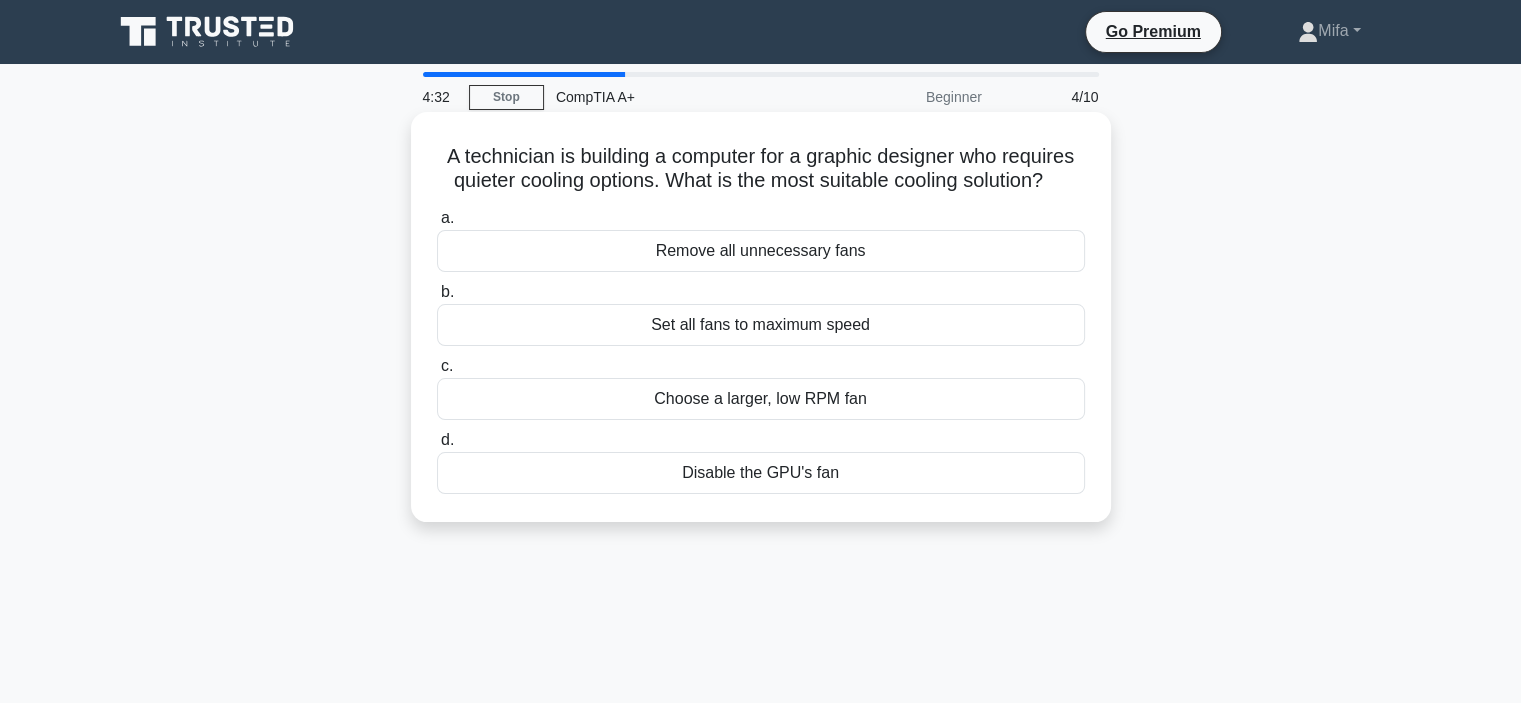 click on "Choose a larger, low RPM fan" at bounding box center [761, 399] 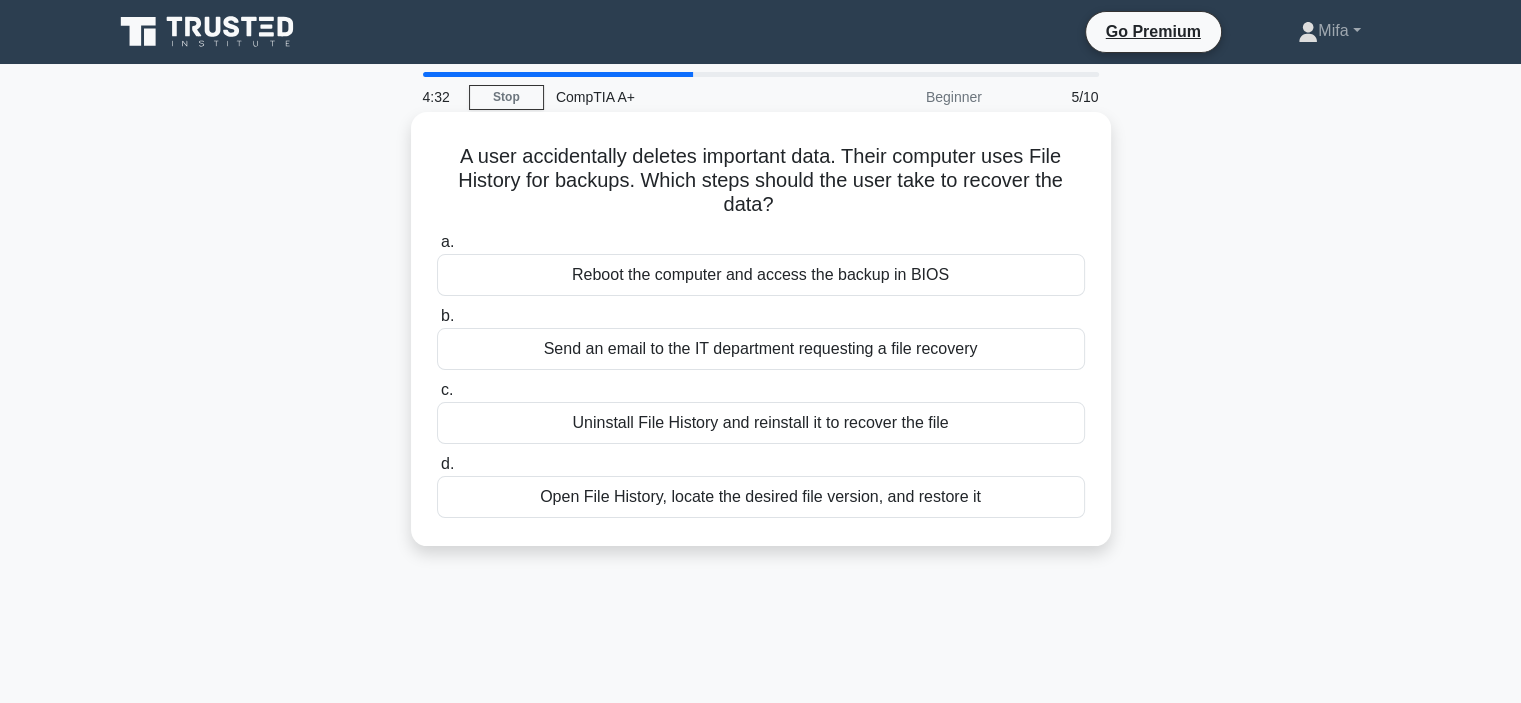 click on "a.
Reboot the computer and access the backup in BIOS
b.
Send an email to the IT department requesting a file recovery
c. d." at bounding box center (761, 374) 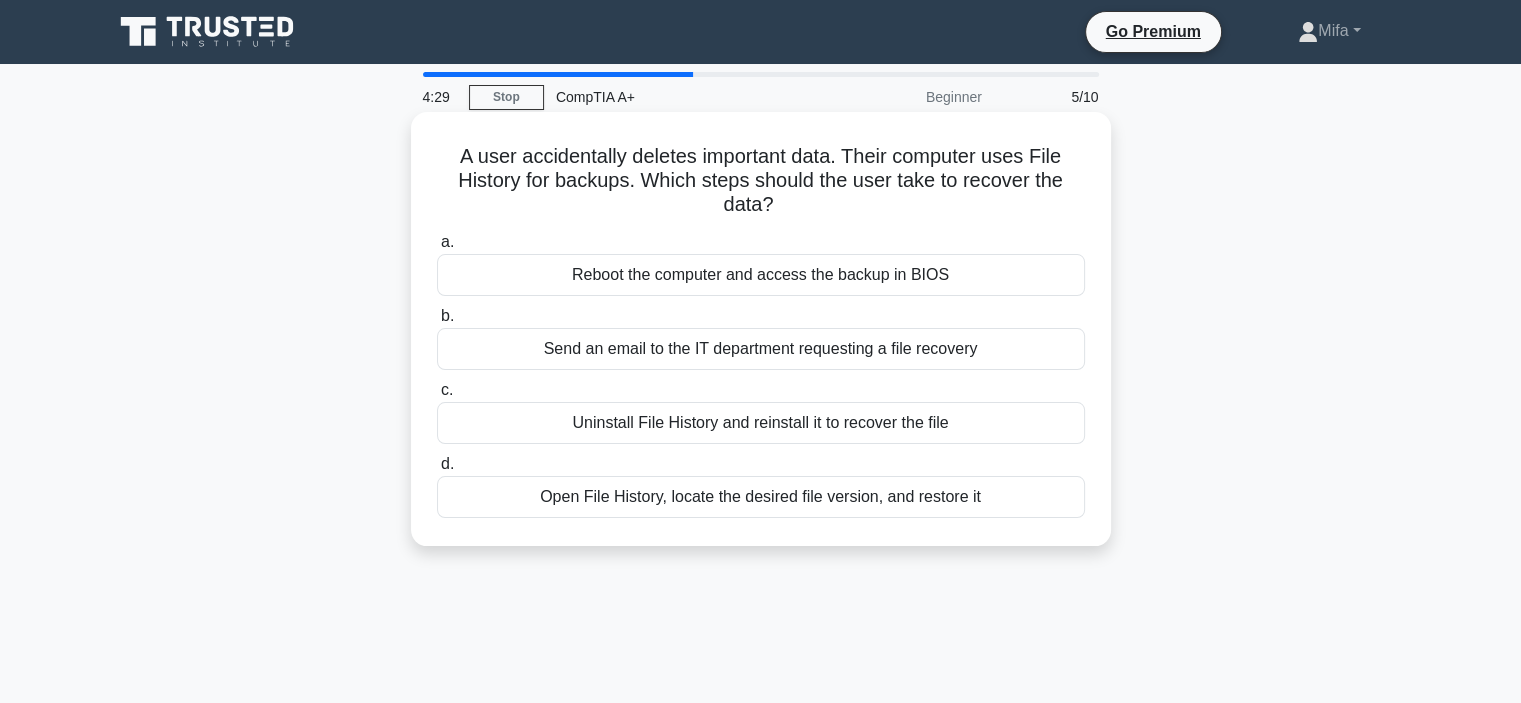 click on "Send an email to the IT department requesting a file recovery" at bounding box center (761, 349) 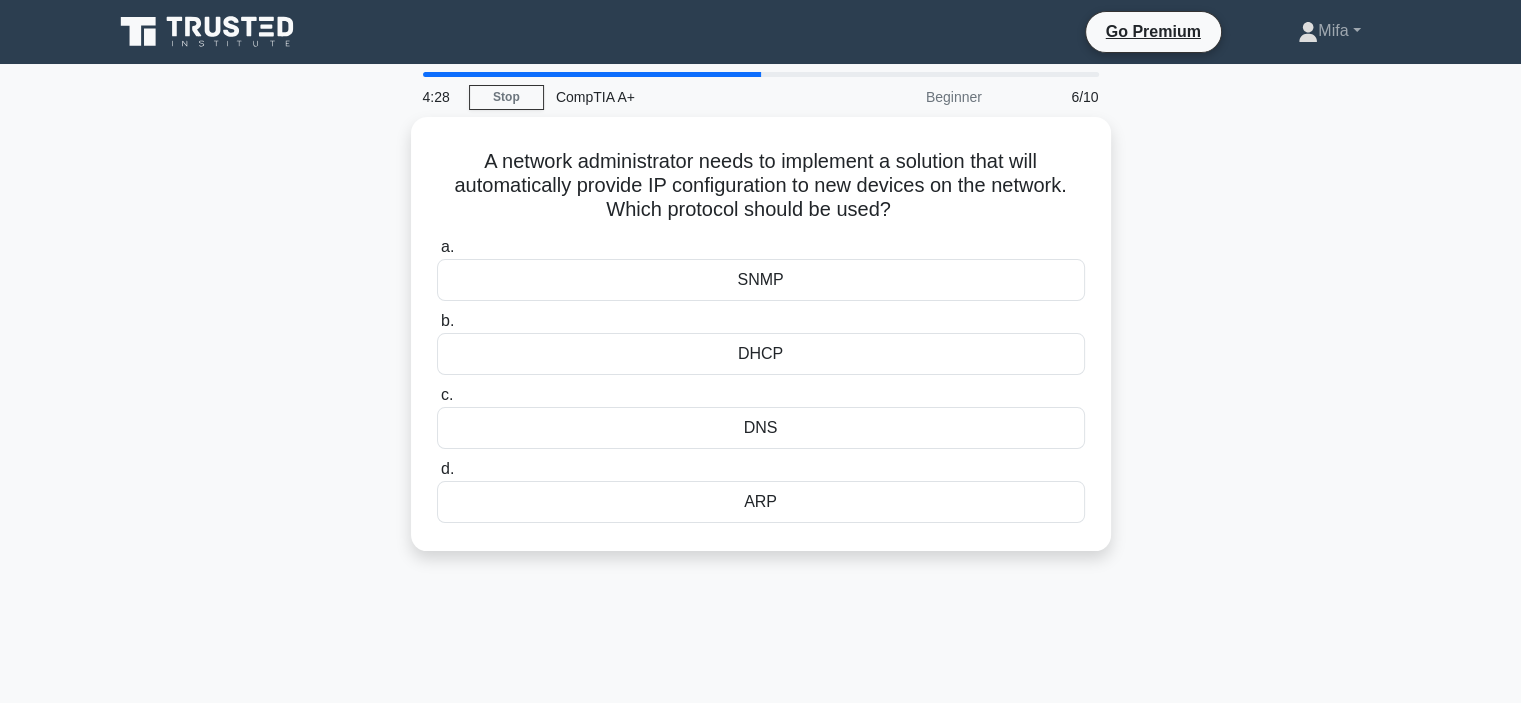 click on "DHCP" at bounding box center (761, 354) 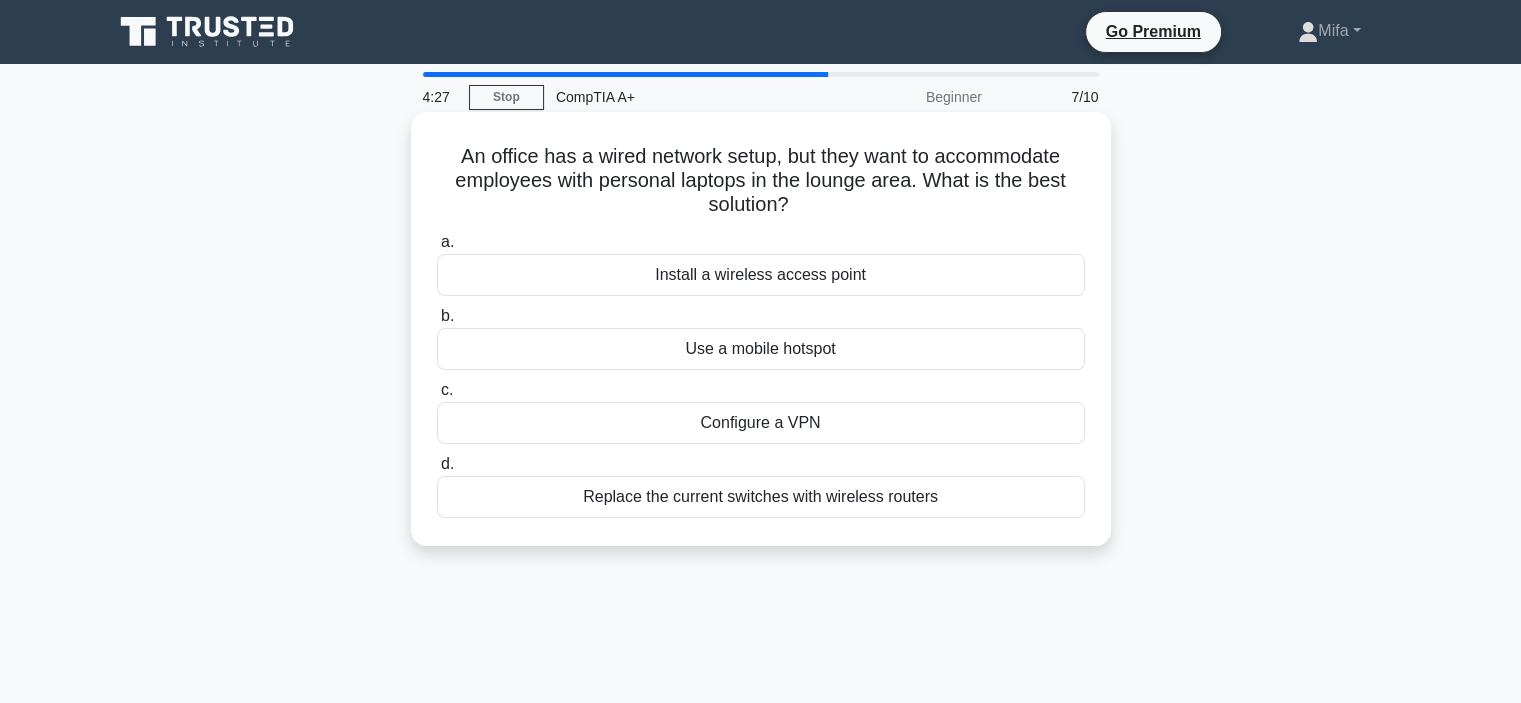 click on "Configure a VPN" at bounding box center [761, 423] 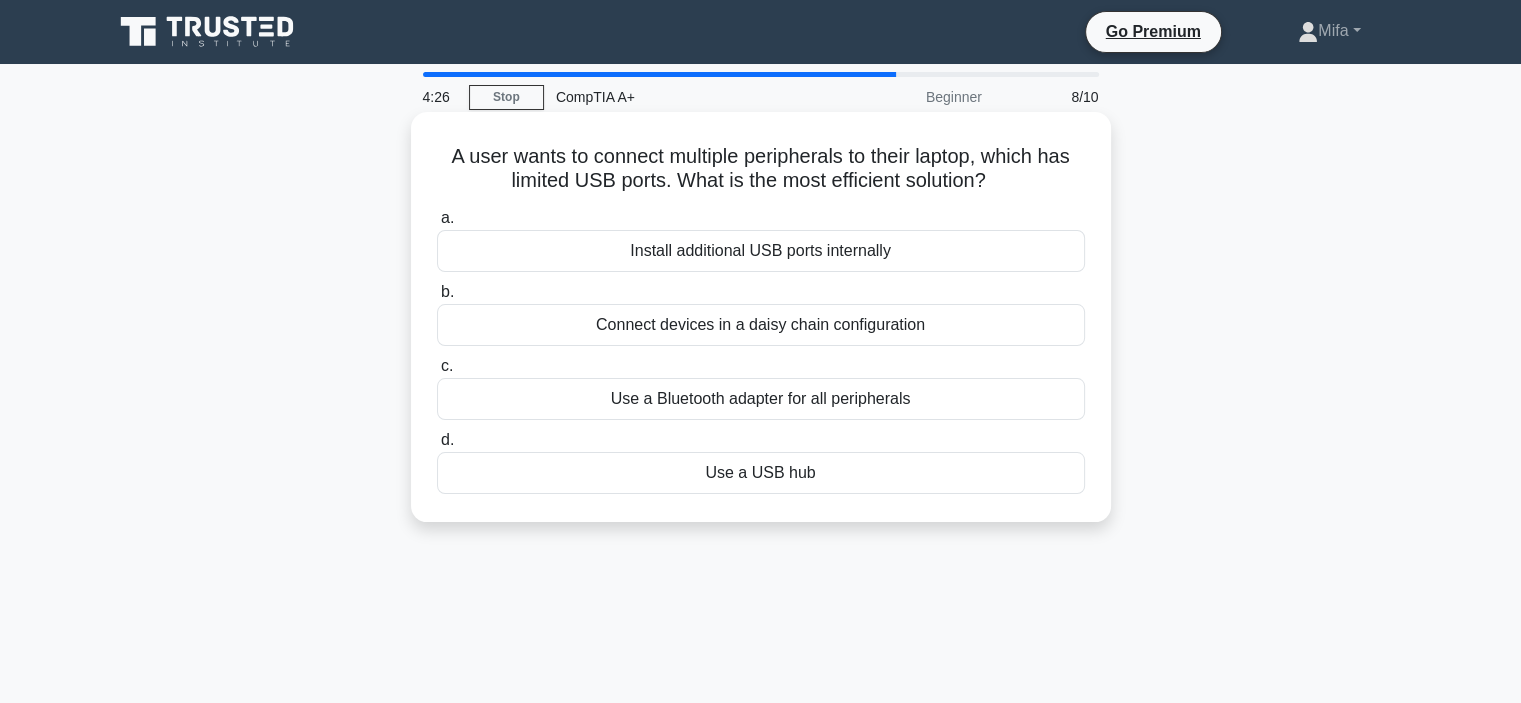 click on "Connect devices in a daisy chain configuration" at bounding box center [761, 325] 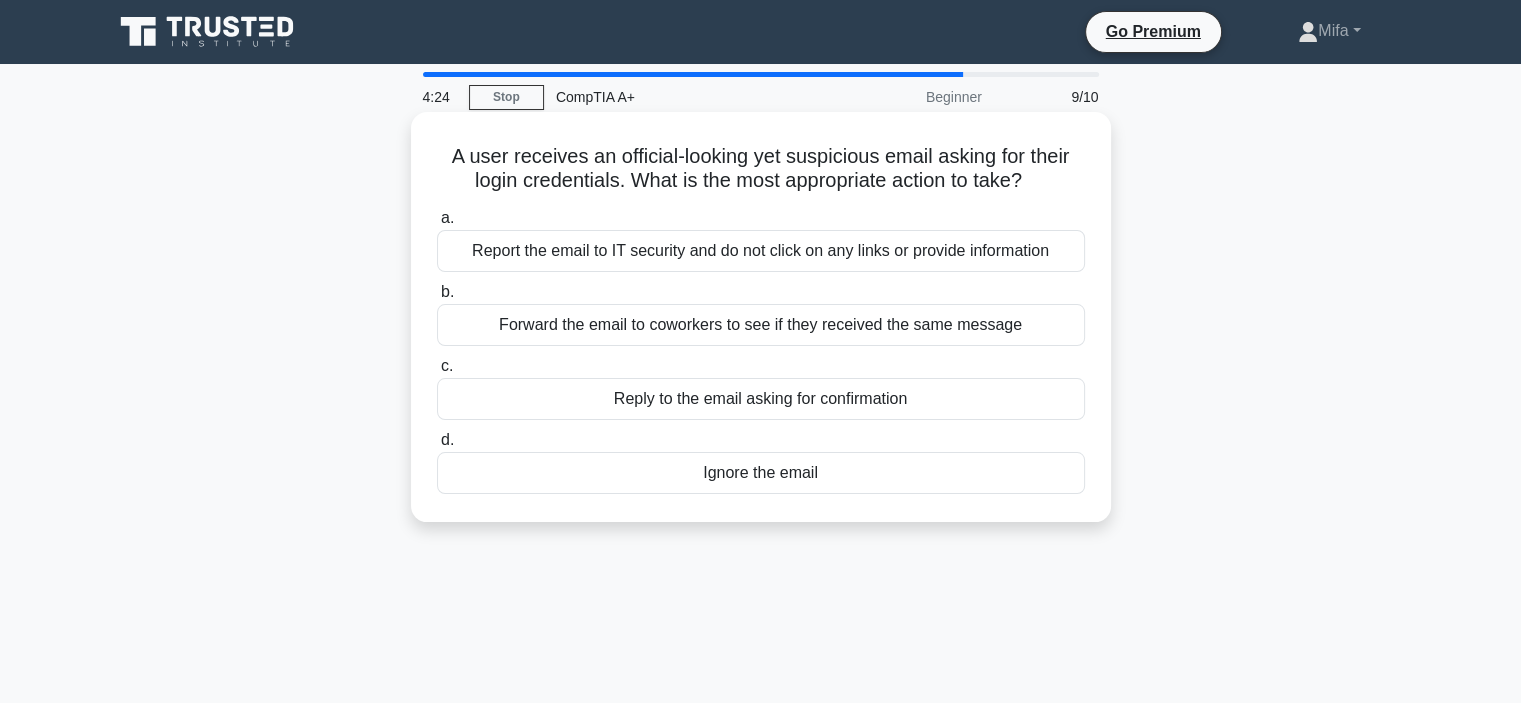 click on "Reply to the email asking for confirmation" at bounding box center (761, 399) 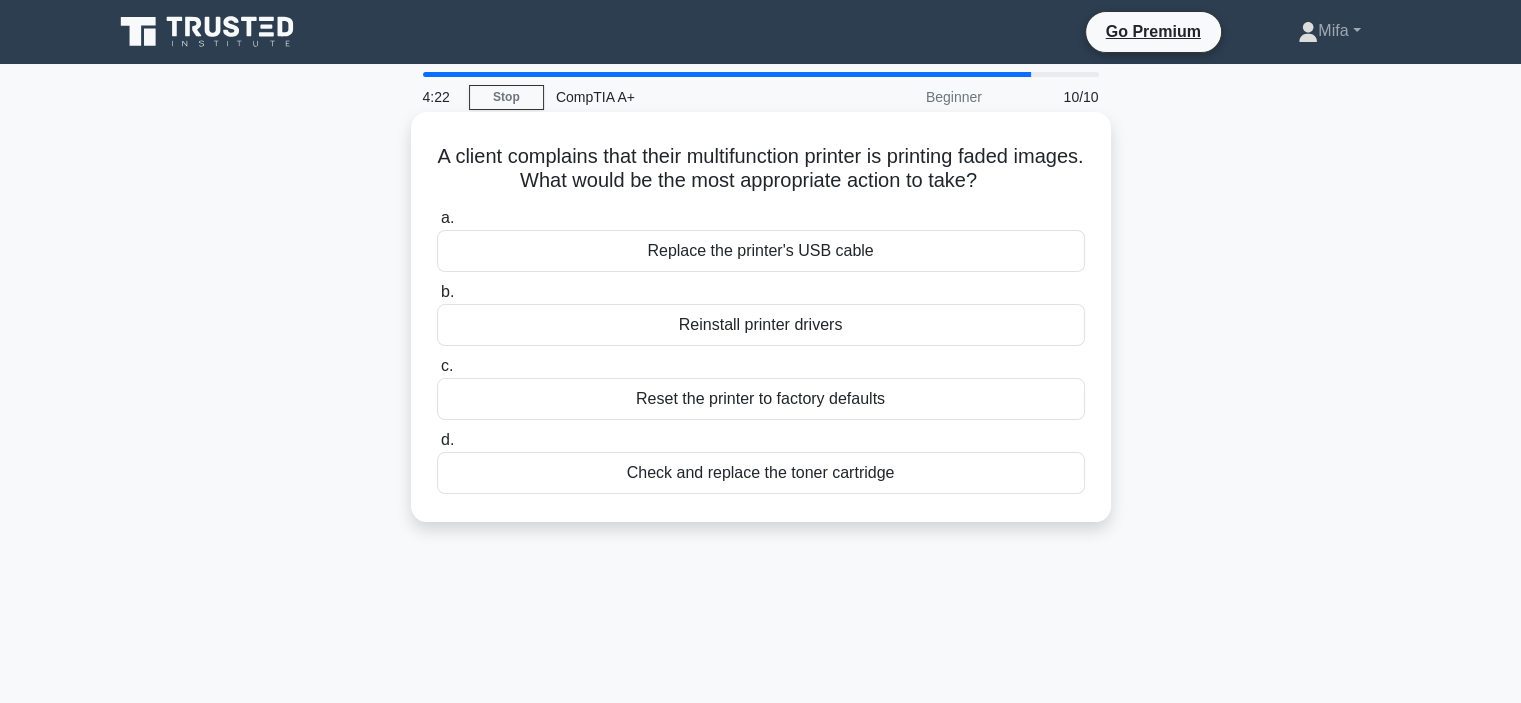 click on "Check and replace the toner cartridge" at bounding box center (761, 473) 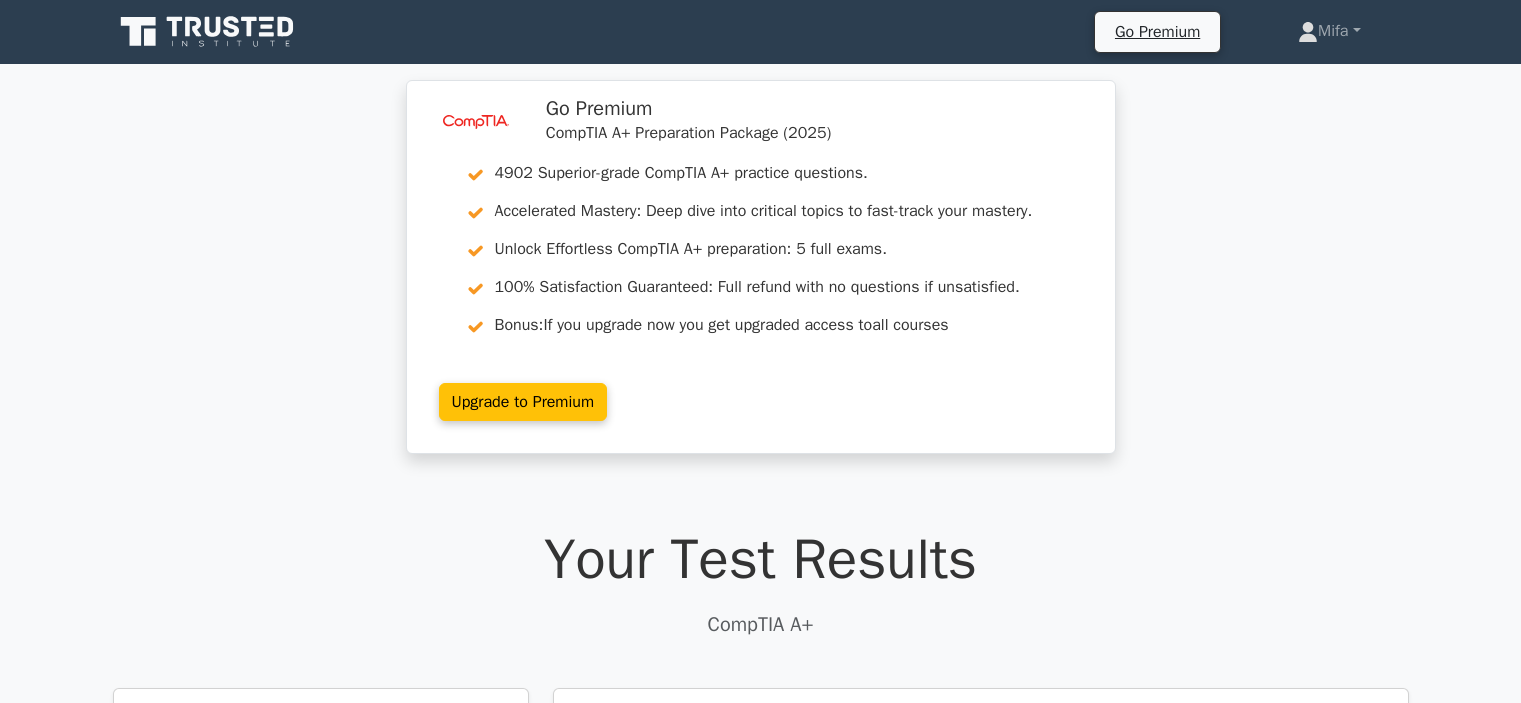 scroll, scrollTop: 0, scrollLeft: 0, axis: both 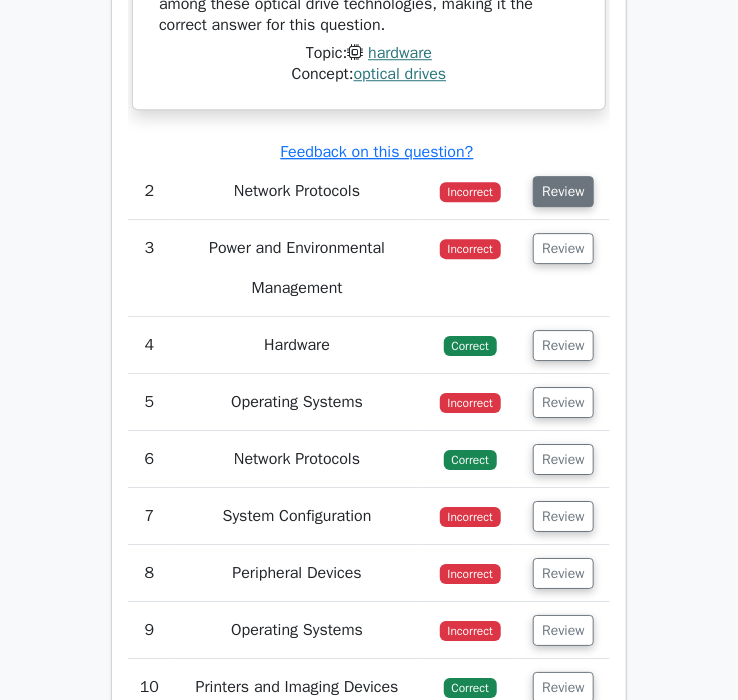 click on "Review" at bounding box center (563, 191) 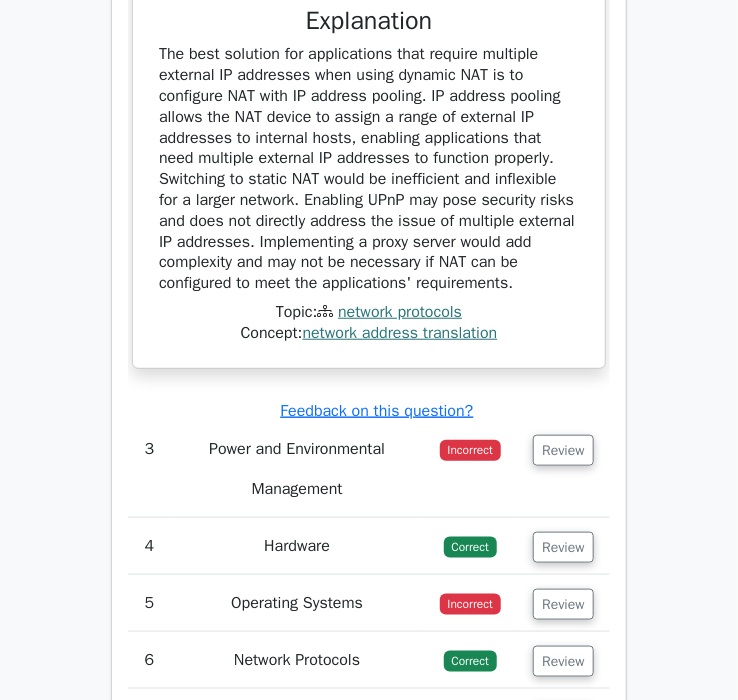 scroll, scrollTop: 3900, scrollLeft: 0, axis: vertical 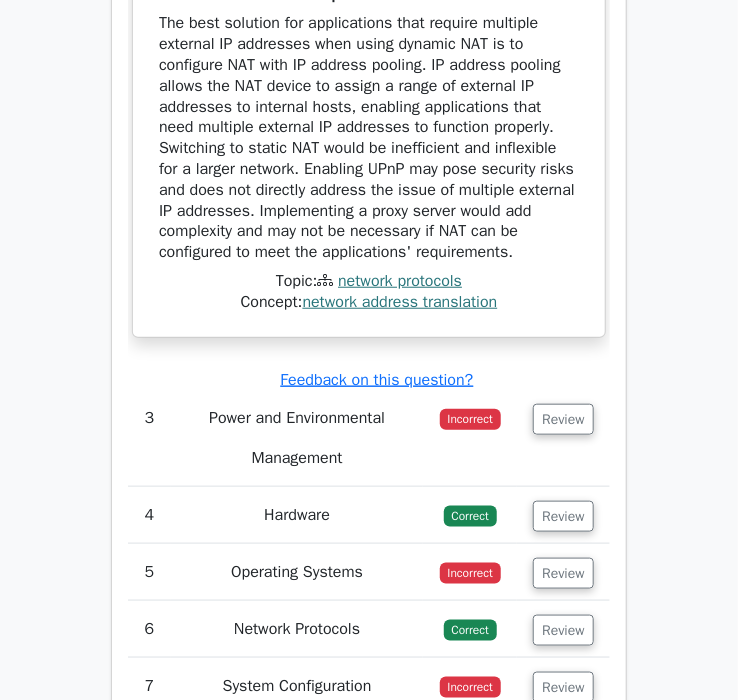 click on "Incorrect" at bounding box center (470, 419) 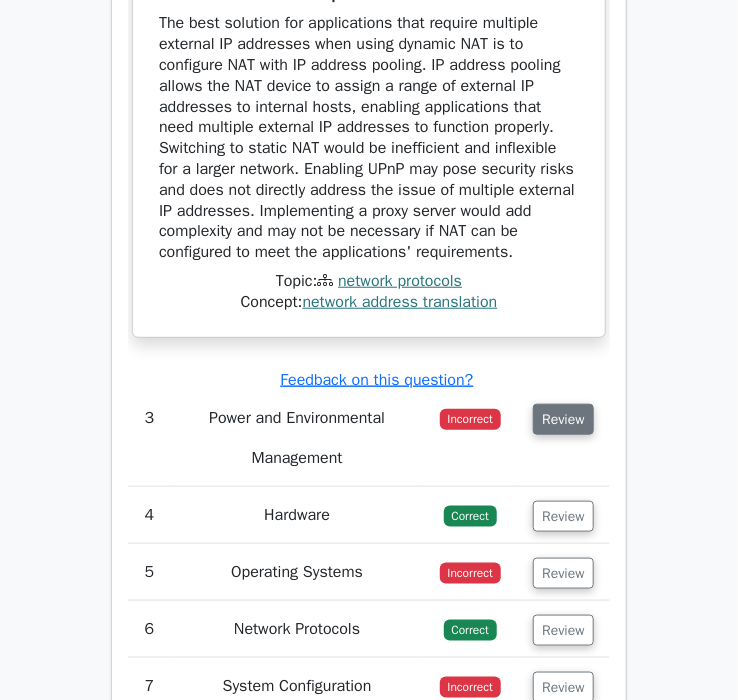 click on "Review" at bounding box center (563, 419) 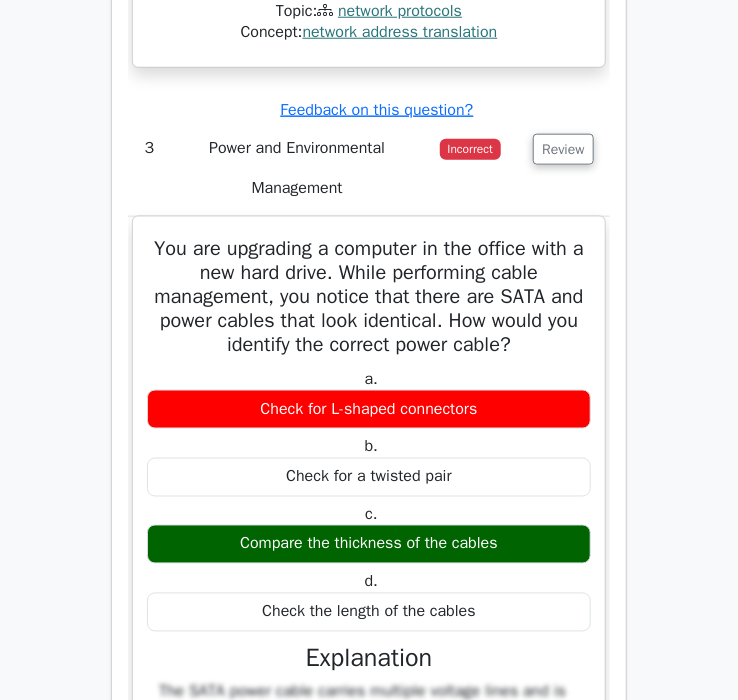 scroll, scrollTop: 4300, scrollLeft: 0, axis: vertical 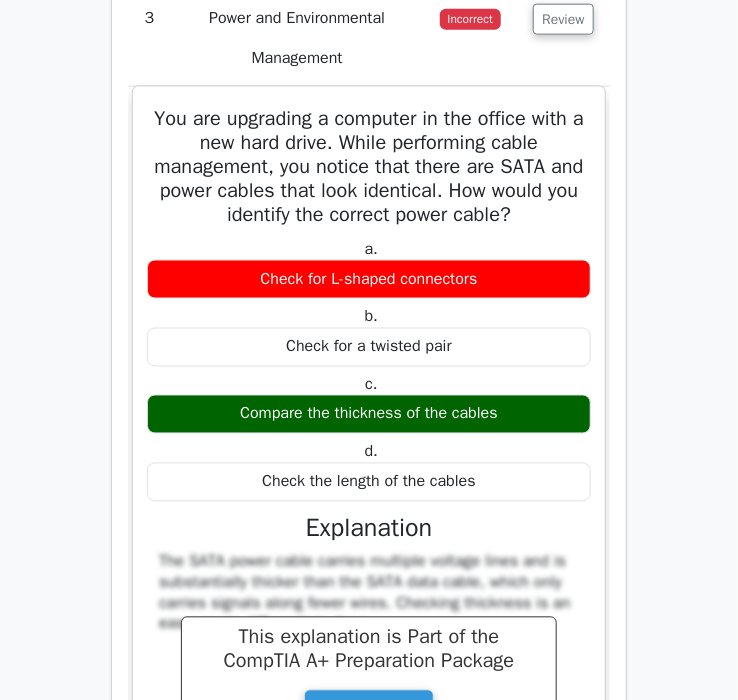 drag, startPoint x: 149, startPoint y: 109, endPoint x: 451, endPoint y: 363, distance: 394.61374 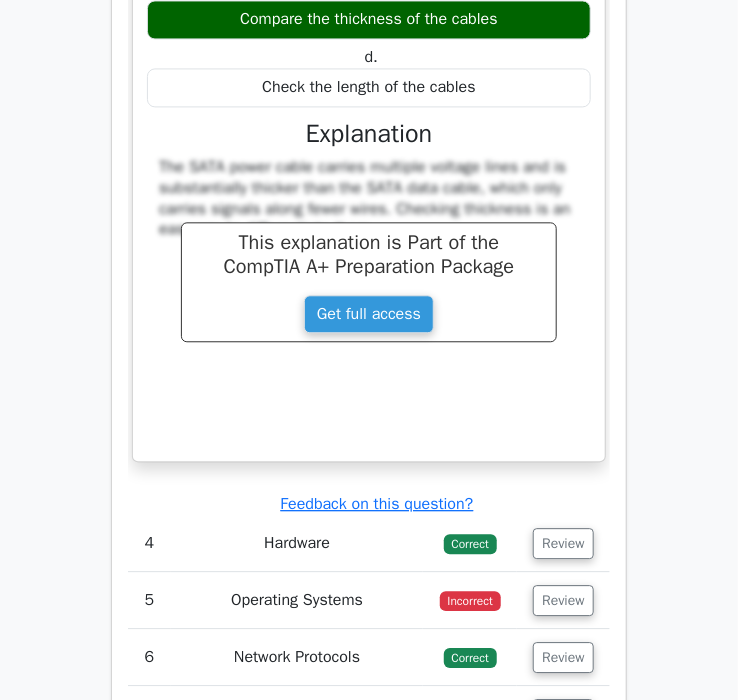 scroll, scrollTop: 4800, scrollLeft: 0, axis: vertical 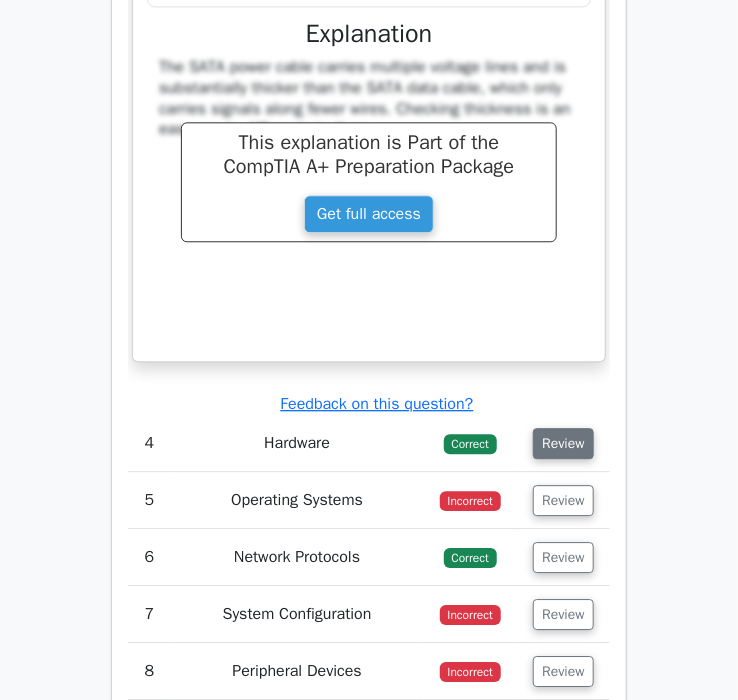 click on "Review" at bounding box center [563, 443] 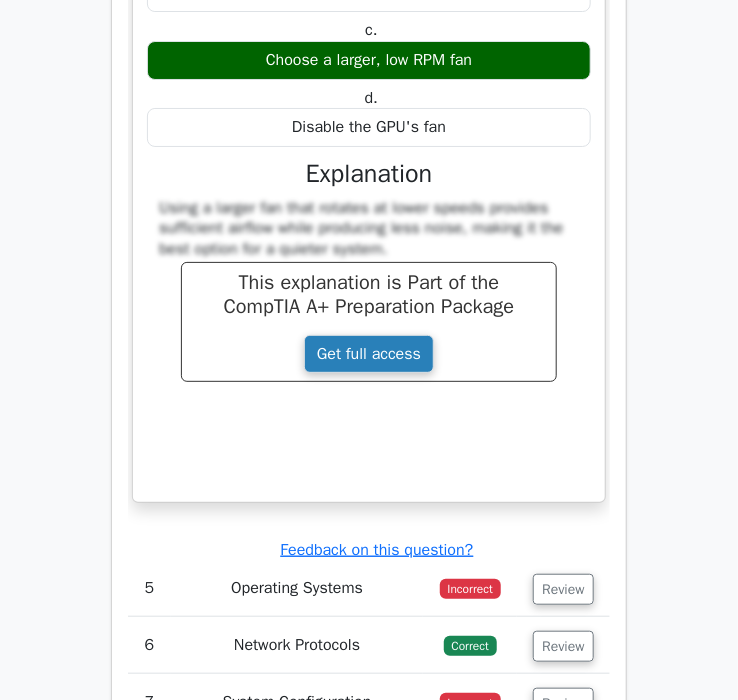 scroll, scrollTop: 5500, scrollLeft: 0, axis: vertical 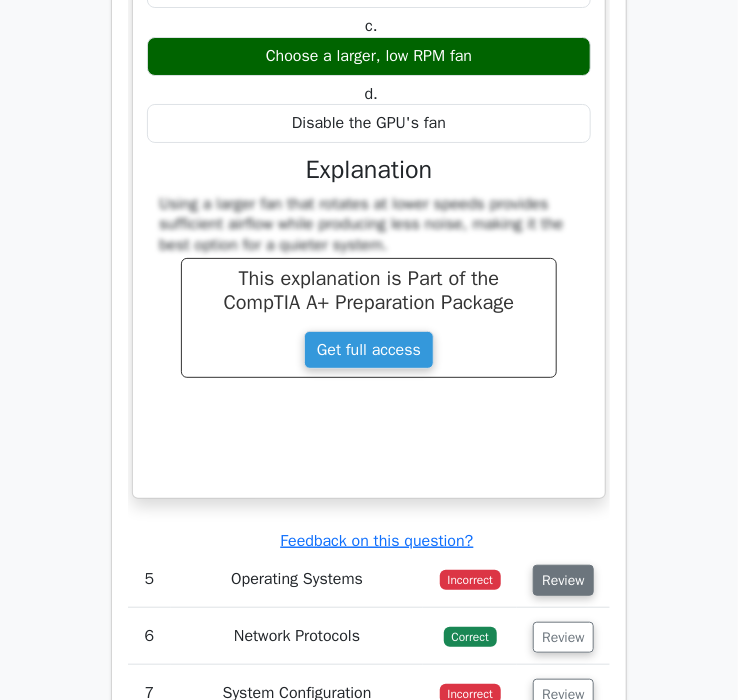 click on "Review" at bounding box center [563, 580] 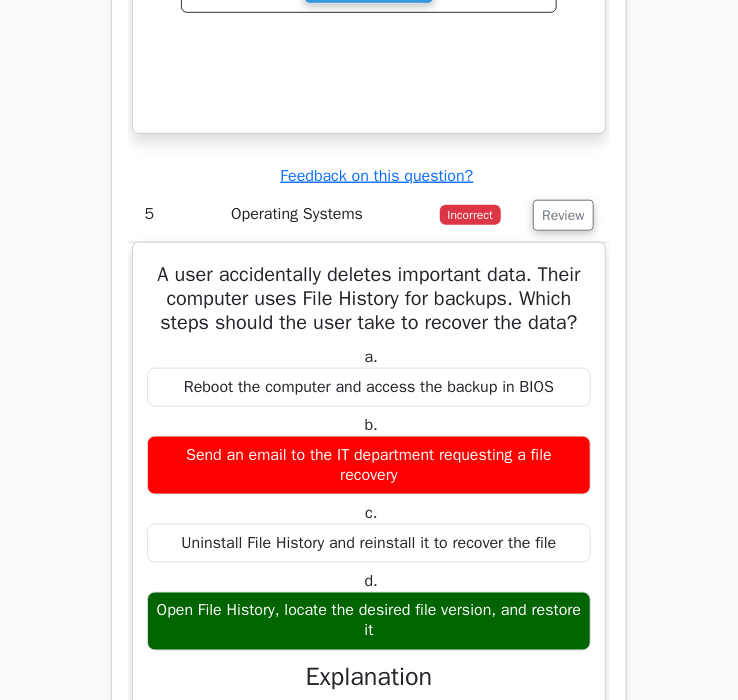 scroll, scrollTop: 5900, scrollLeft: 0, axis: vertical 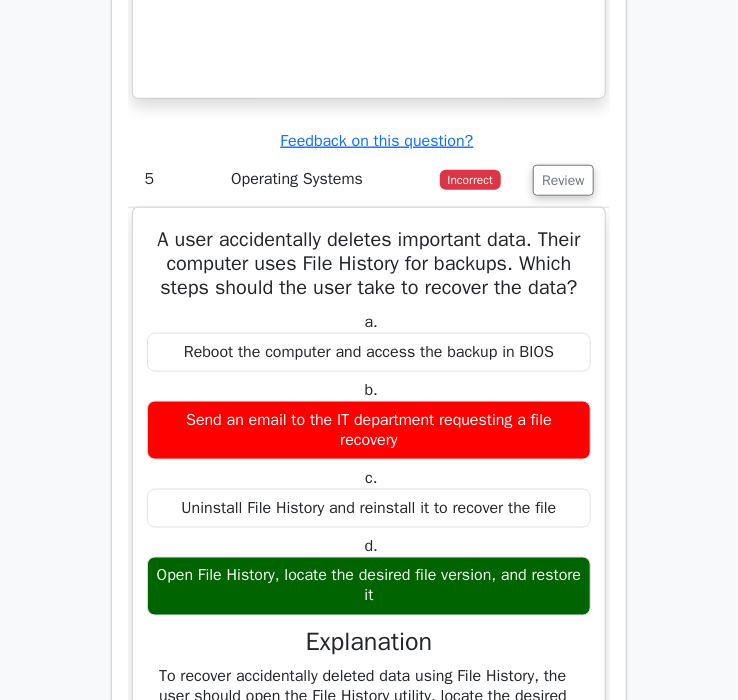drag, startPoint x: 150, startPoint y: 228, endPoint x: 382, endPoint y: 279, distance: 237.53947 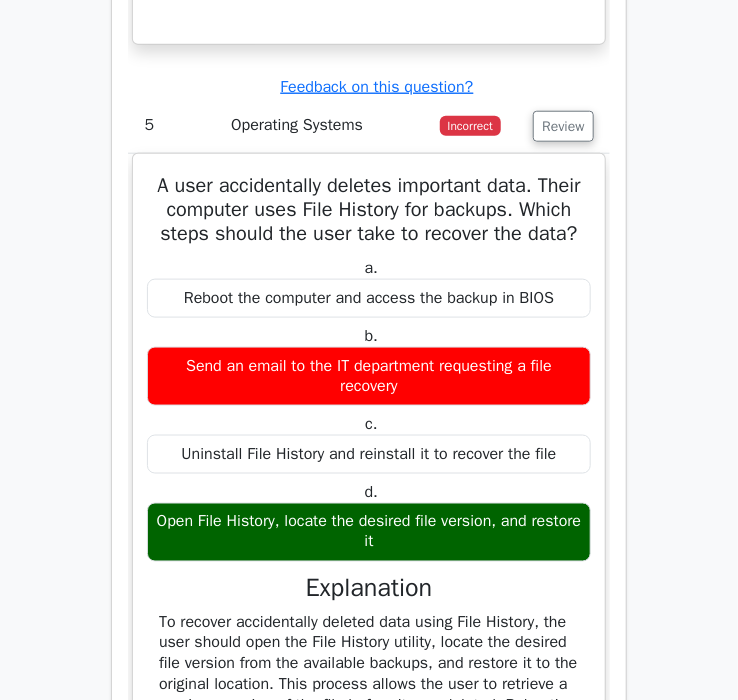 scroll, scrollTop: 6100, scrollLeft: 0, axis: vertical 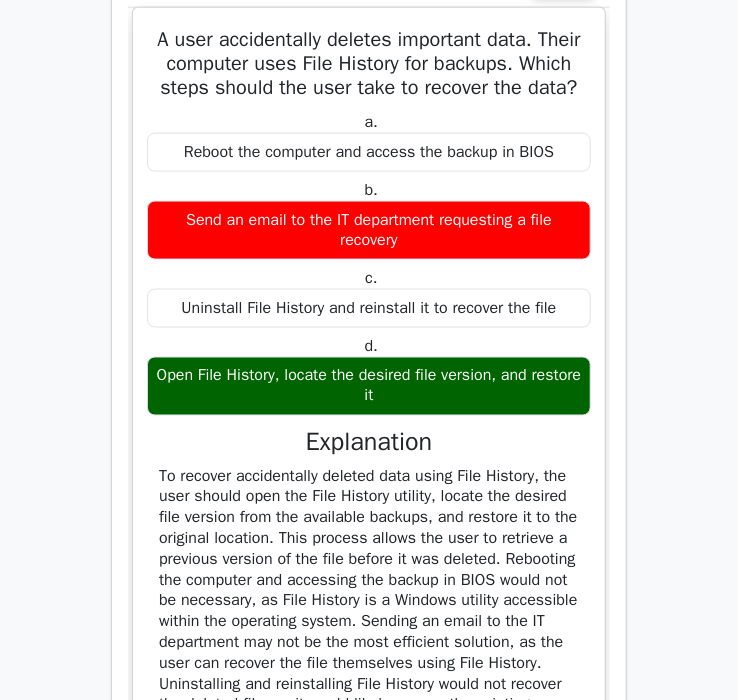 click on "Open File History, locate the desired file version, and restore it" at bounding box center (369, 387) 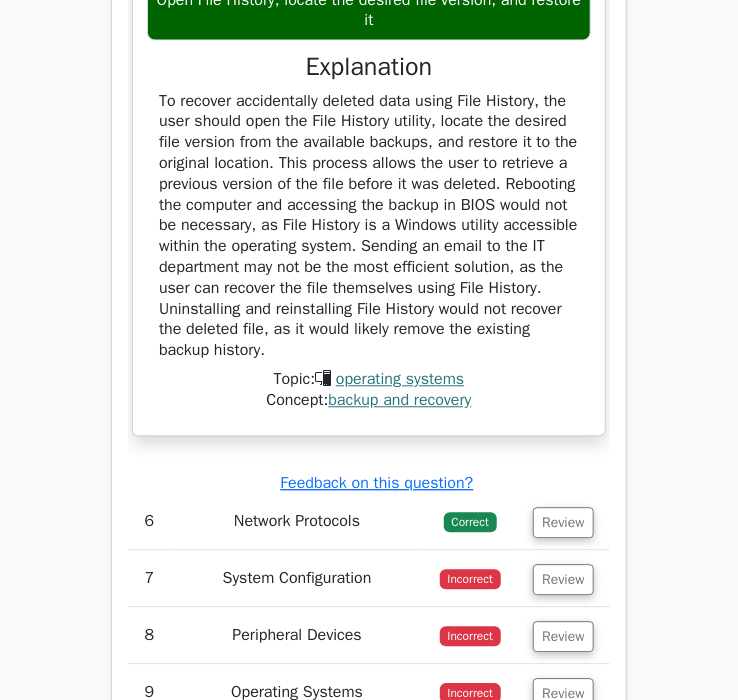 scroll, scrollTop: 6600, scrollLeft: 0, axis: vertical 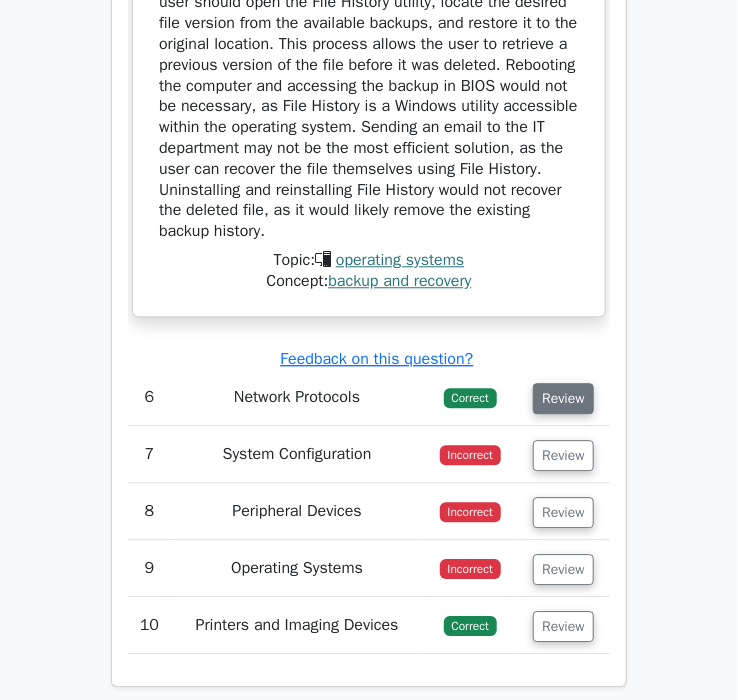 click on "Review" at bounding box center (563, 398) 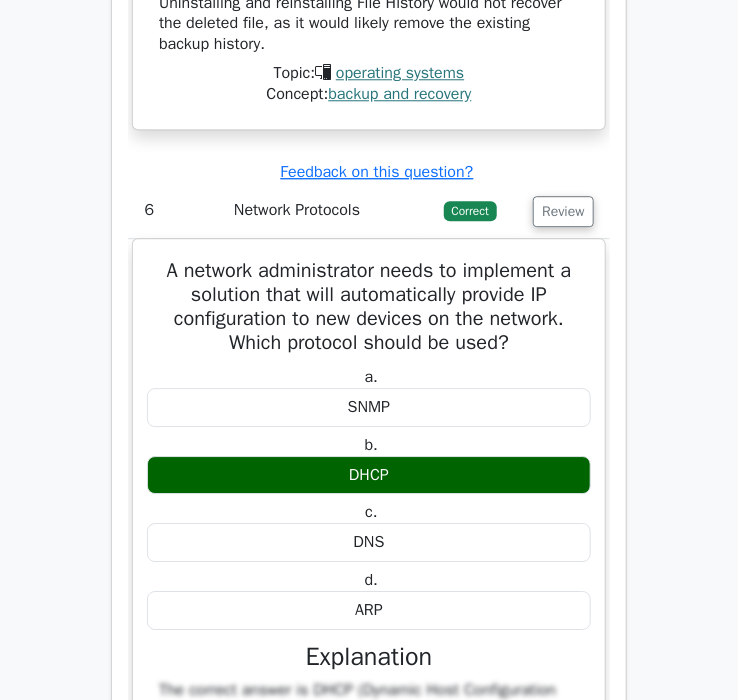 scroll, scrollTop: 6800, scrollLeft: 0, axis: vertical 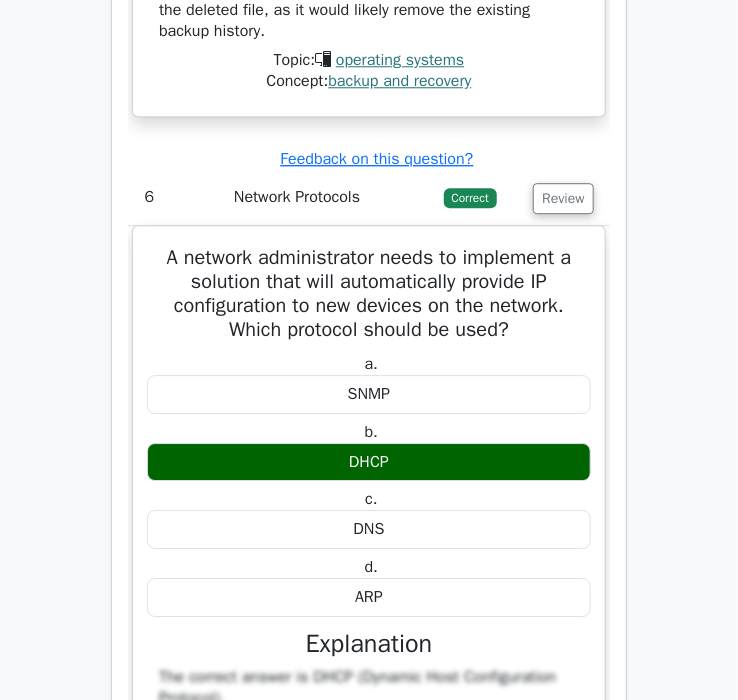 drag, startPoint x: 160, startPoint y: 244, endPoint x: 459, endPoint y: 572, distance: 443.82993 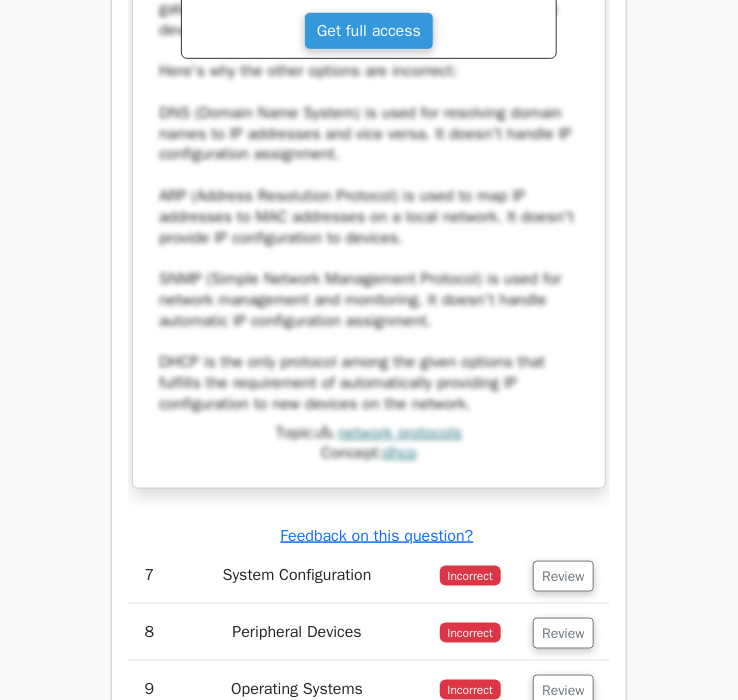 scroll, scrollTop: 7600, scrollLeft: 0, axis: vertical 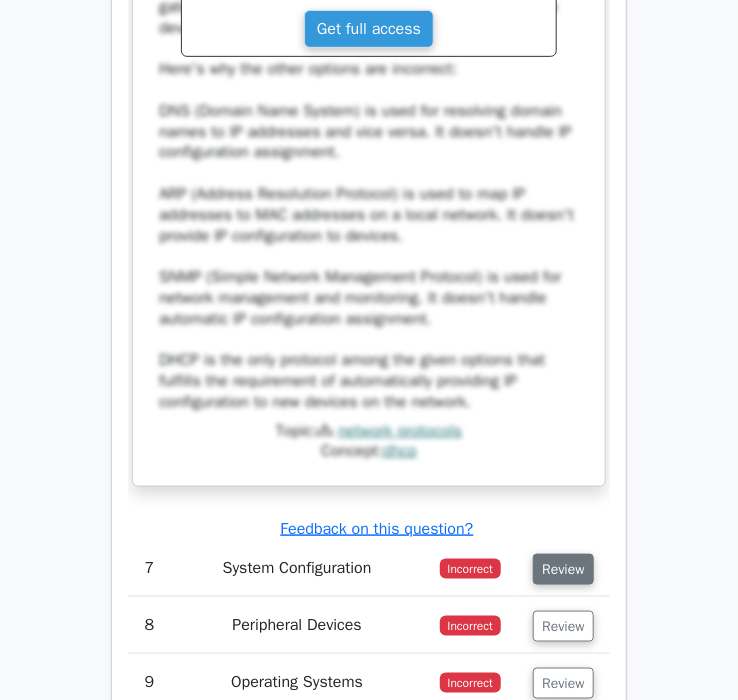 click on "Review" at bounding box center (563, 569) 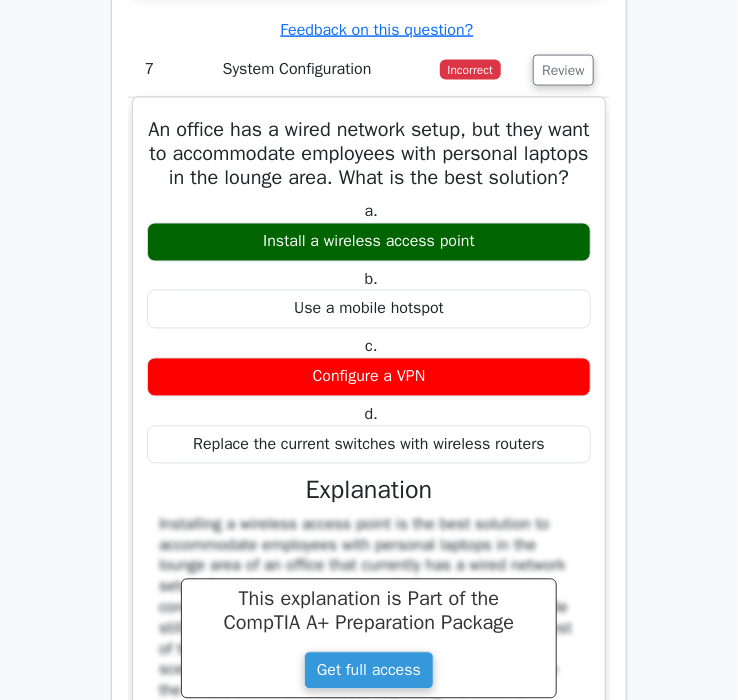 scroll, scrollTop: 8100, scrollLeft: 0, axis: vertical 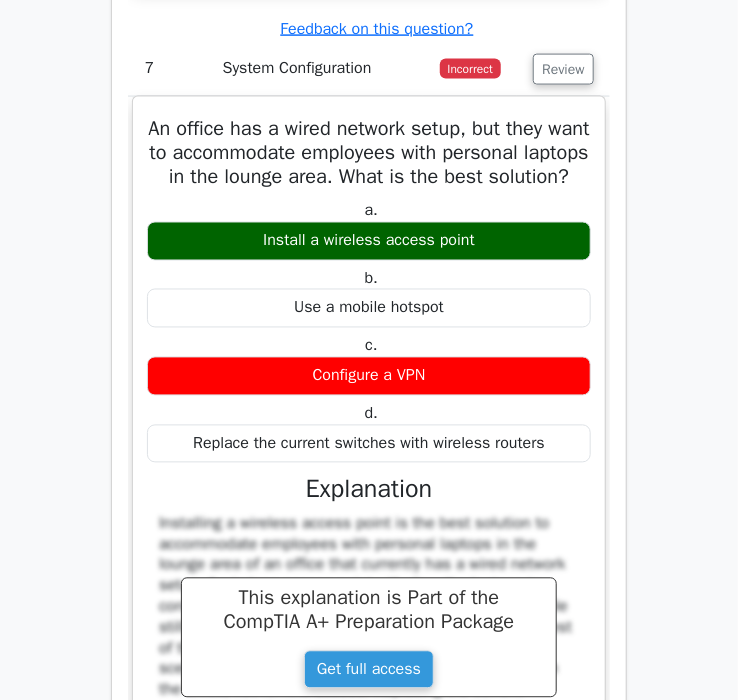 drag, startPoint x: 158, startPoint y: 108, endPoint x: 568, endPoint y: 443, distance: 529.4573 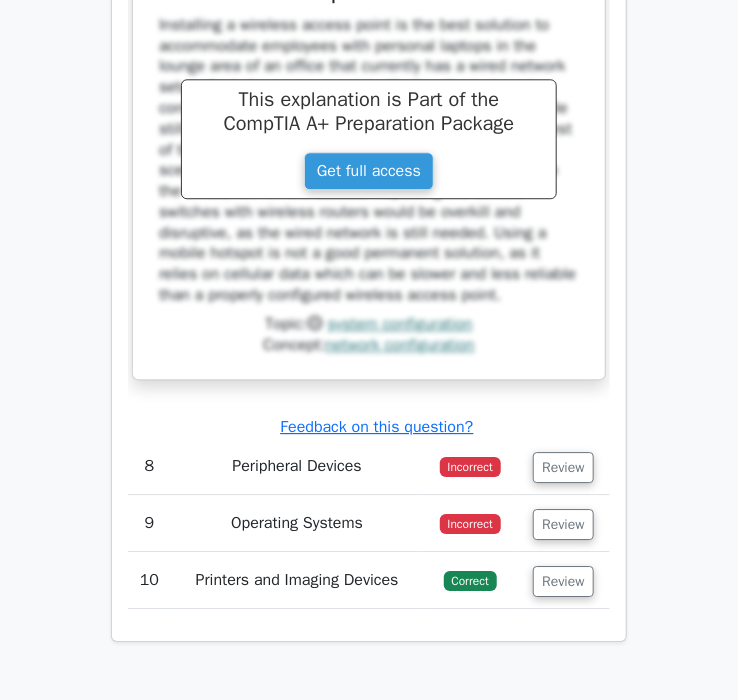 scroll, scrollTop: 8600, scrollLeft: 0, axis: vertical 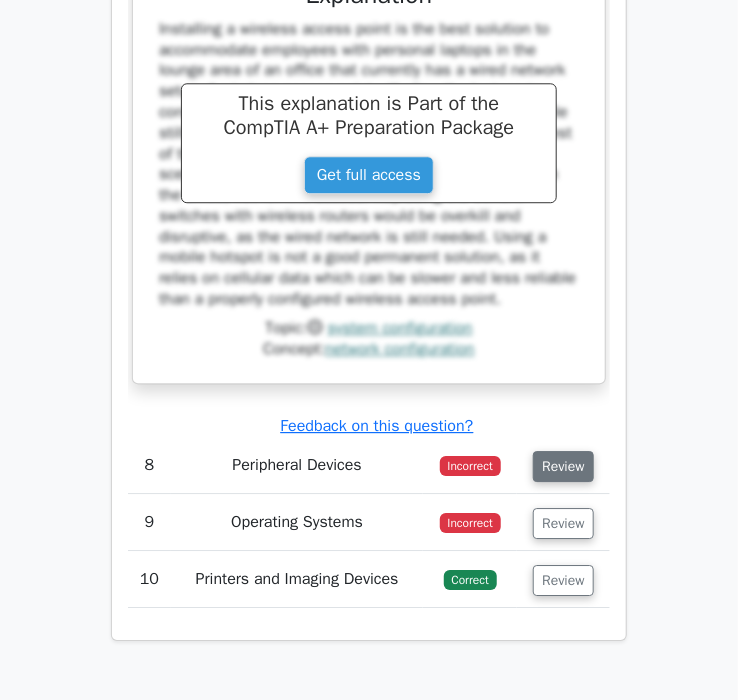 click on "Review" at bounding box center [563, 466] 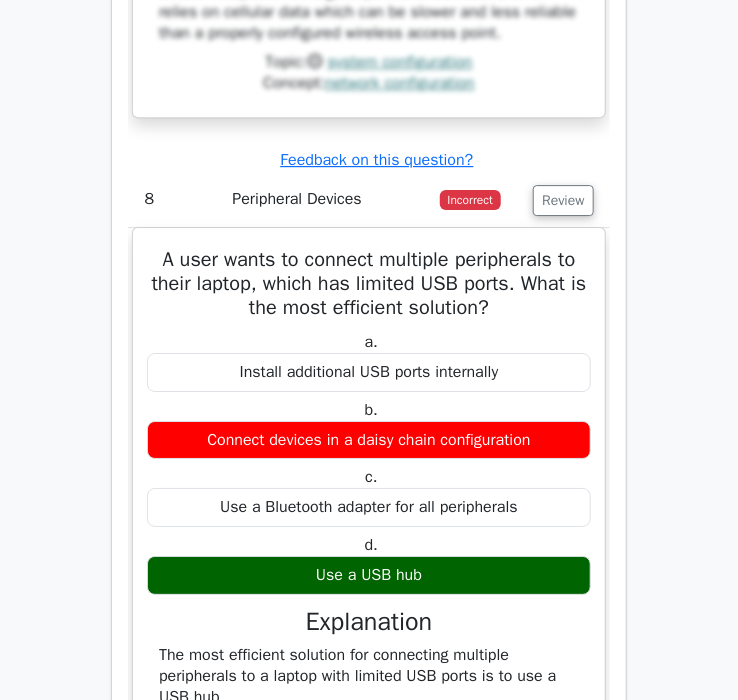 scroll, scrollTop: 8900, scrollLeft: 0, axis: vertical 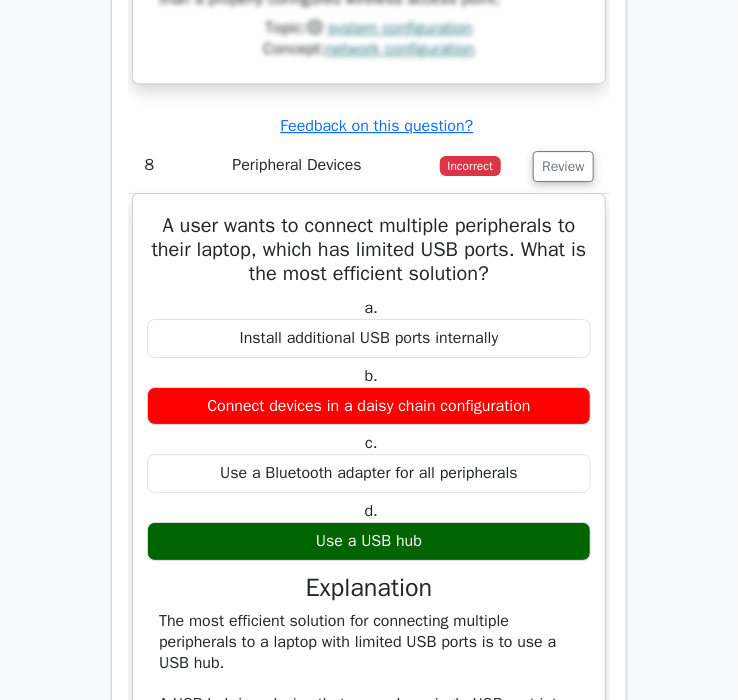 drag, startPoint x: 152, startPoint y: 232, endPoint x: 512, endPoint y: 560, distance: 487.0154 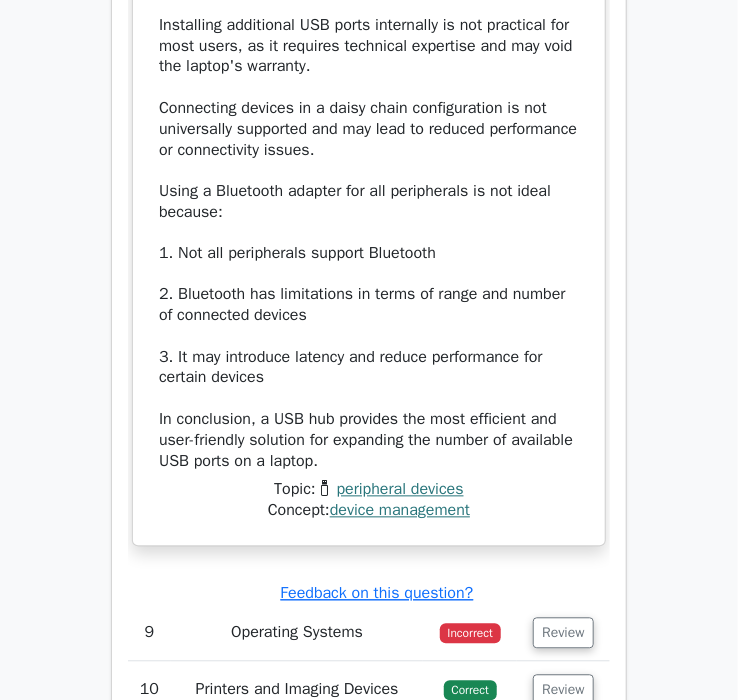 scroll, scrollTop: 10000, scrollLeft: 0, axis: vertical 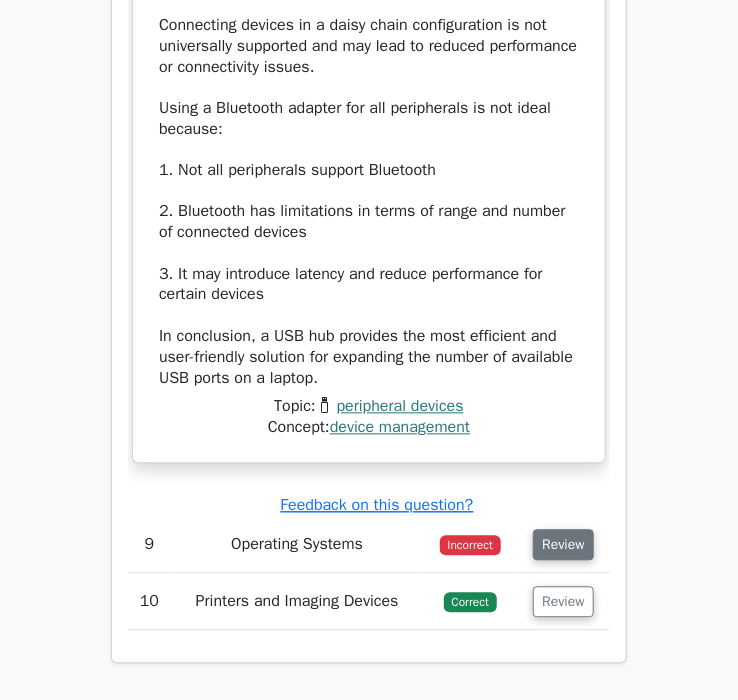 click on "Review" at bounding box center [563, 545] 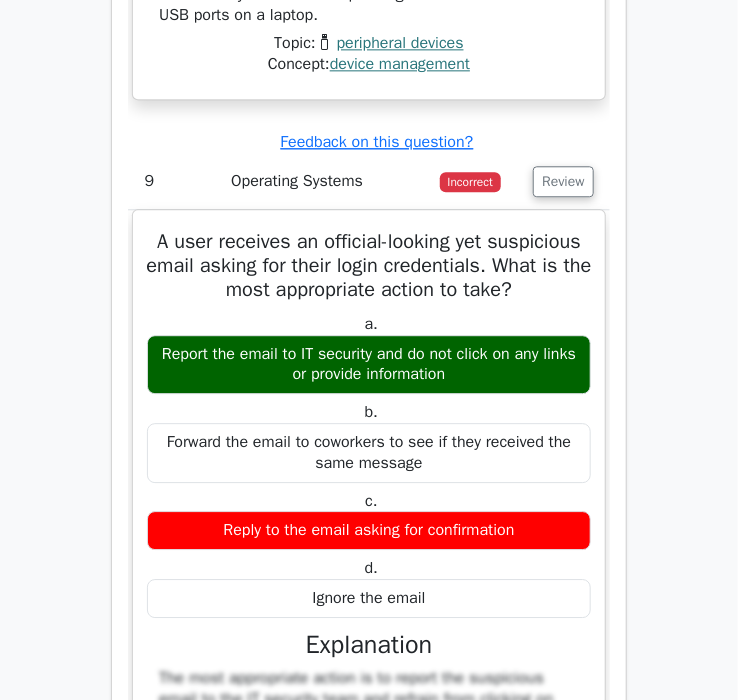 scroll, scrollTop: 10400, scrollLeft: 0, axis: vertical 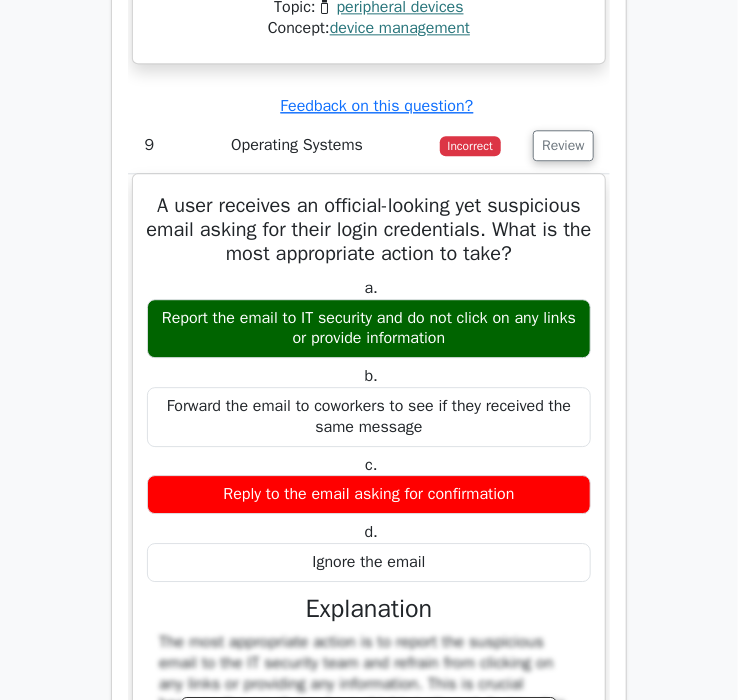 drag, startPoint x: 149, startPoint y: 206, endPoint x: 498, endPoint y: 559, distance: 496.39703 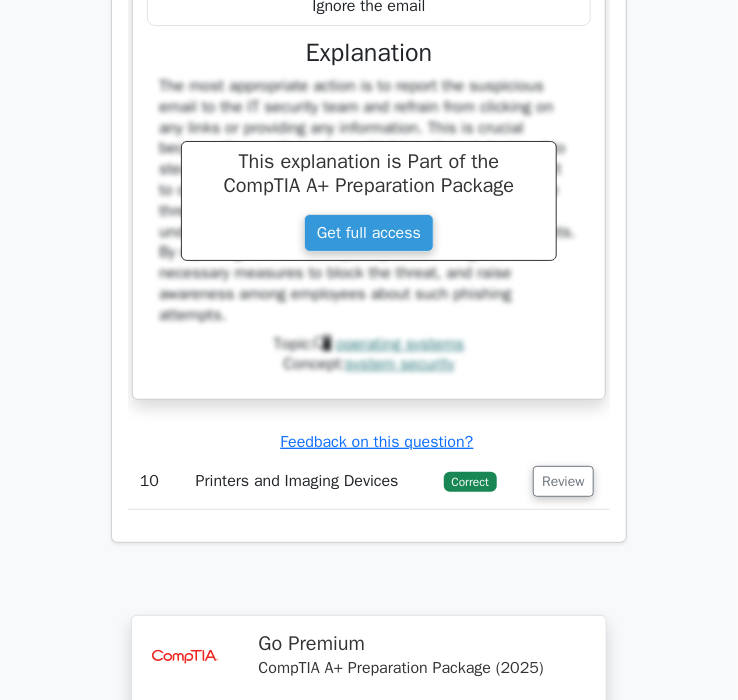 scroll, scrollTop: 11000, scrollLeft: 0, axis: vertical 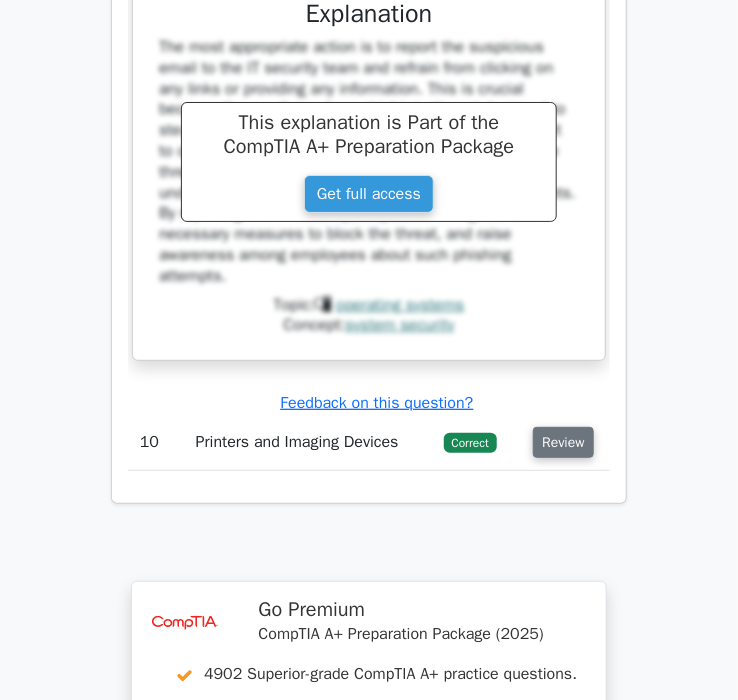 click on "Review" at bounding box center [563, 442] 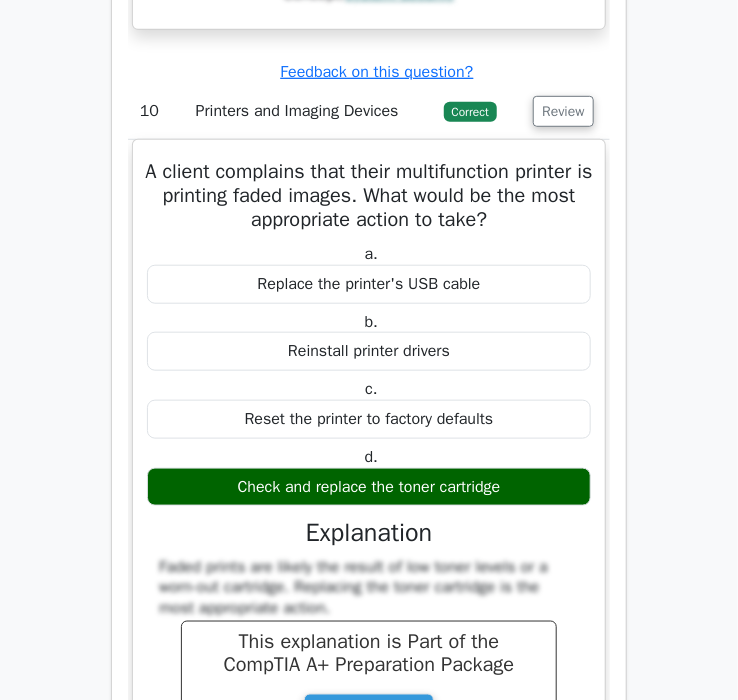 scroll, scrollTop: 11300, scrollLeft: 0, axis: vertical 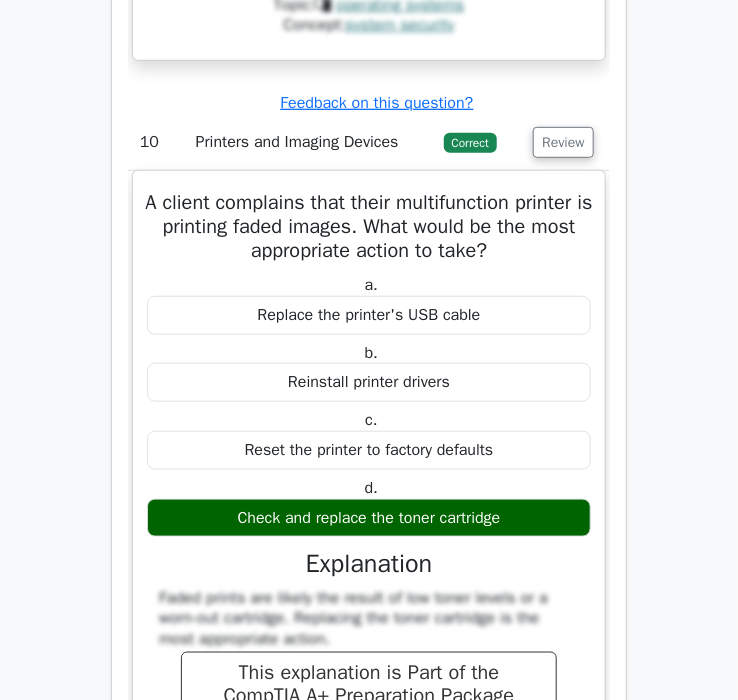 drag, startPoint x: 180, startPoint y: 197, endPoint x: 514, endPoint y: 531, distance: 472.34732 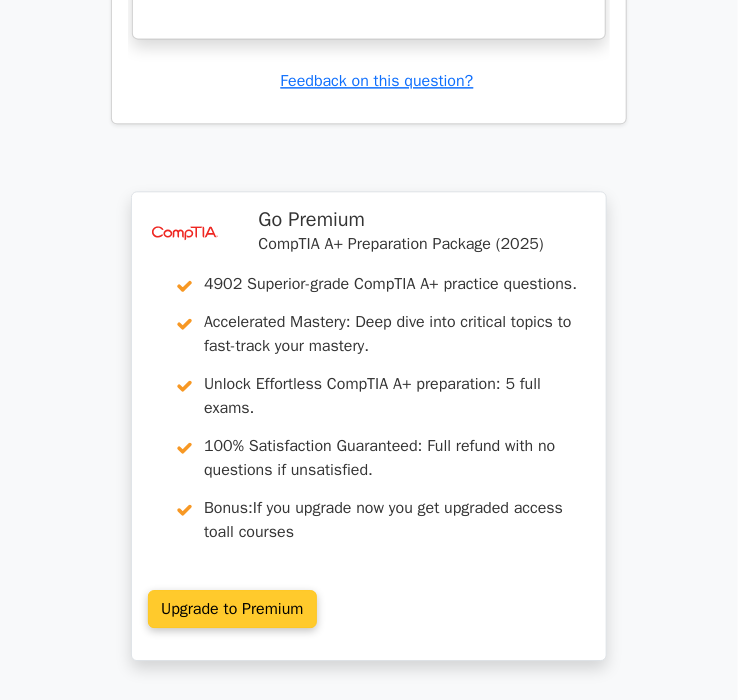 scroll, scrollTop: 12200, scrollLeft: 0, axis: vertical 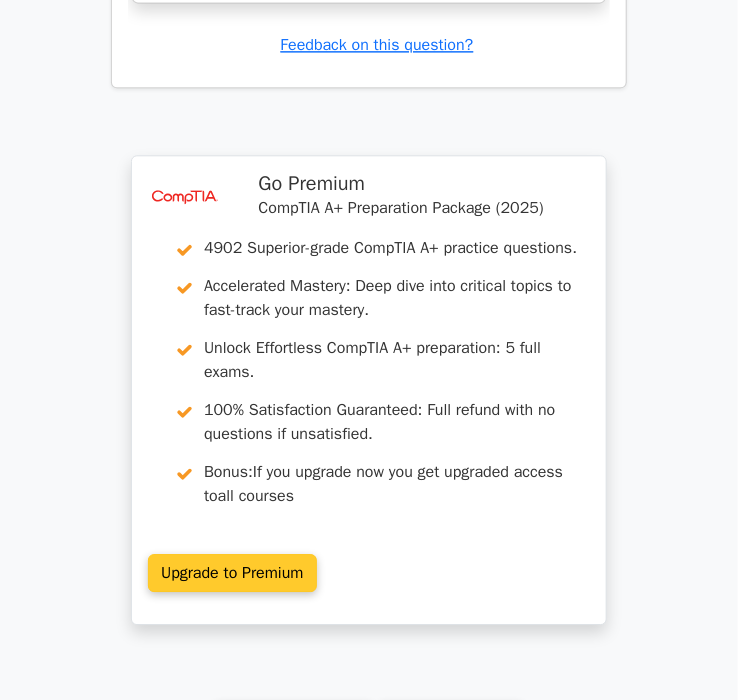 click on "Upgrade to Premium" at bounding box center (232, 573) 